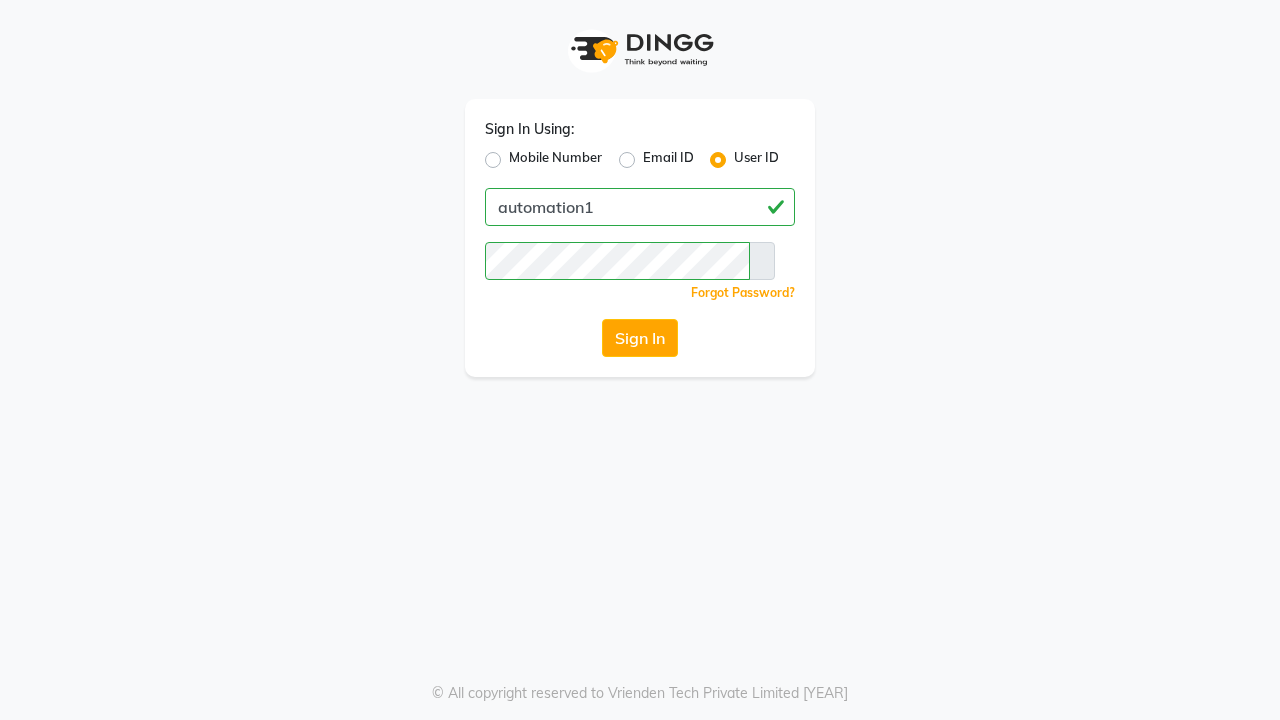 scroll, scrollTop: 0, scrollLeft: 0, axis: both 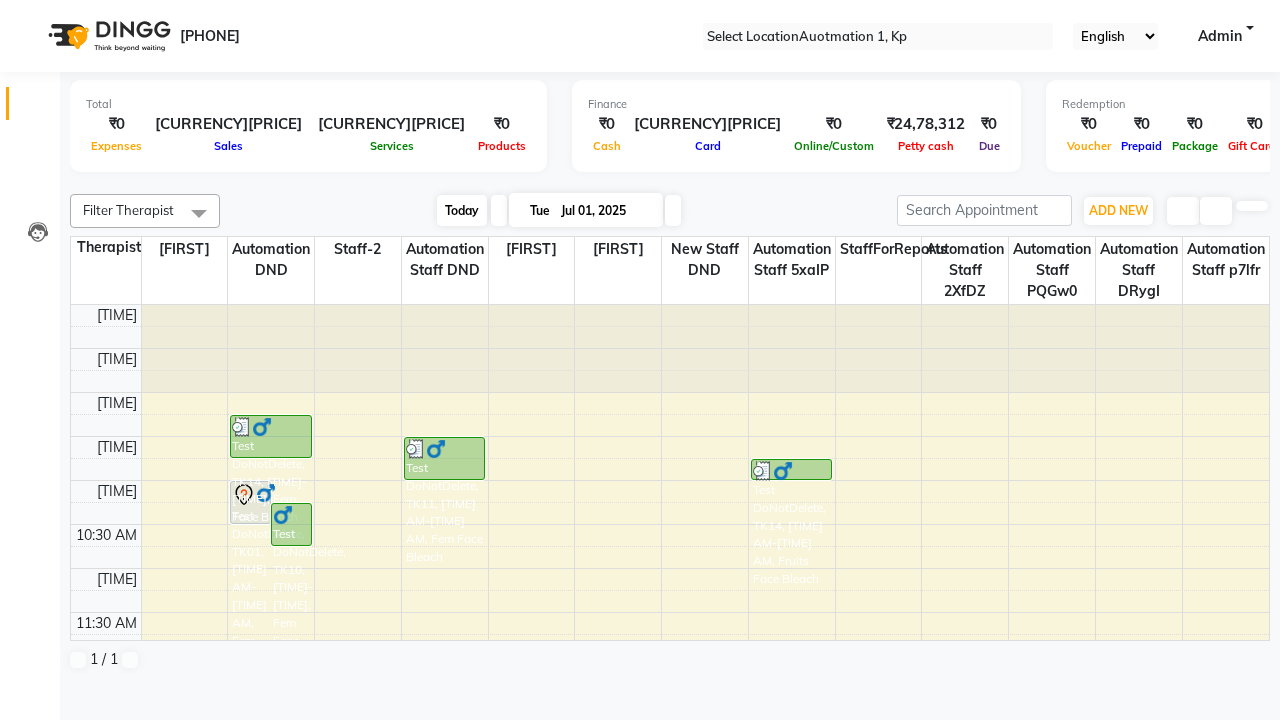 click on "Today" at bounding box center [462, 210] 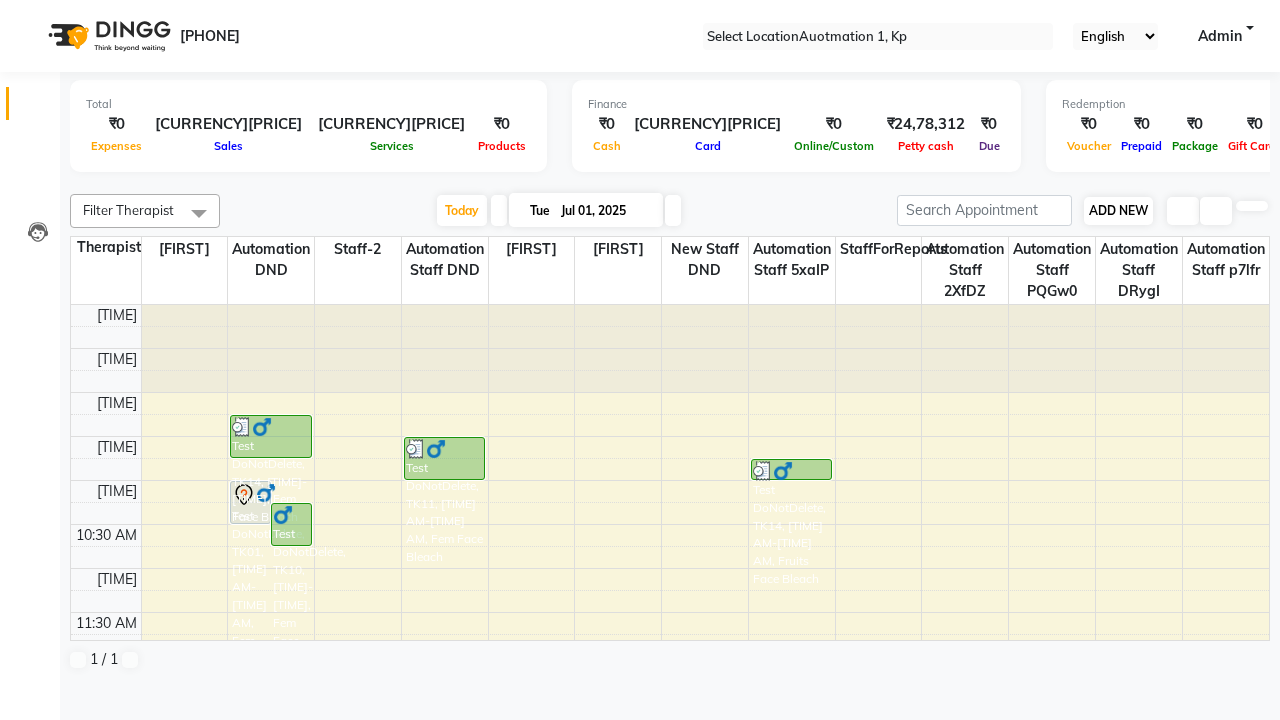 click on "ADD NEW" at bounding box center [1118, 210] 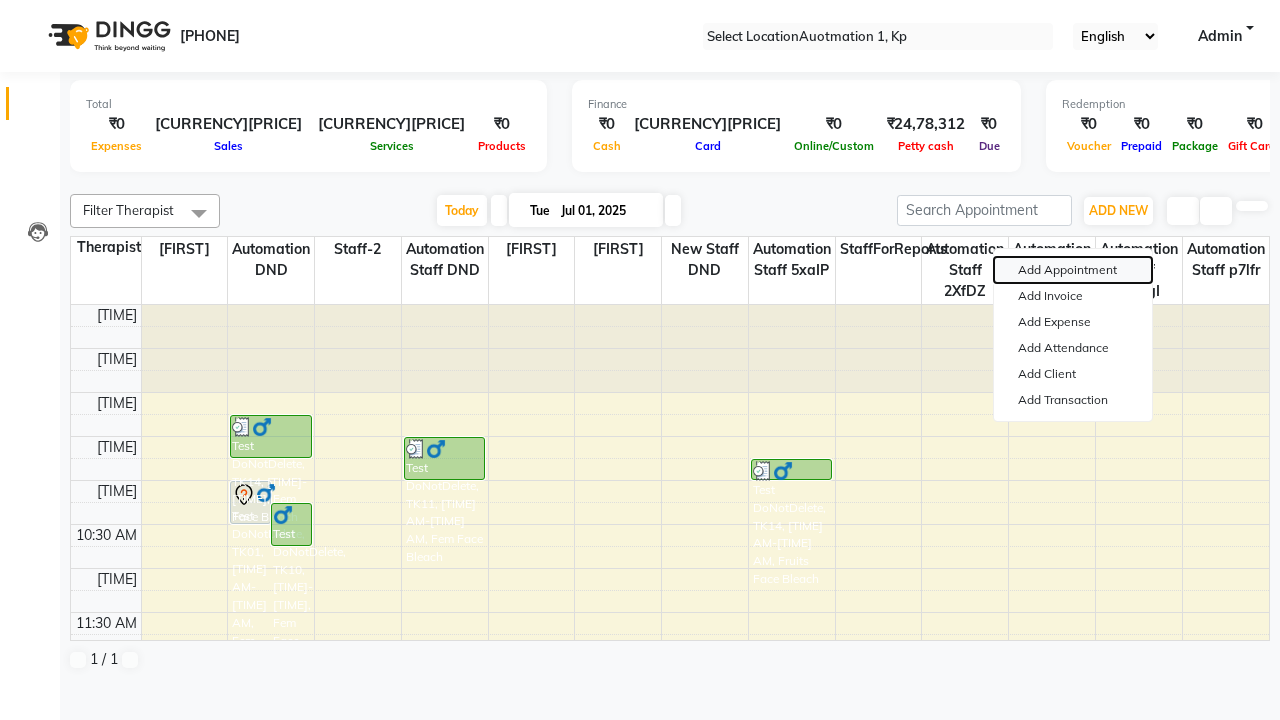 click on "Add Appointment" at bounding box center [1073, 270] 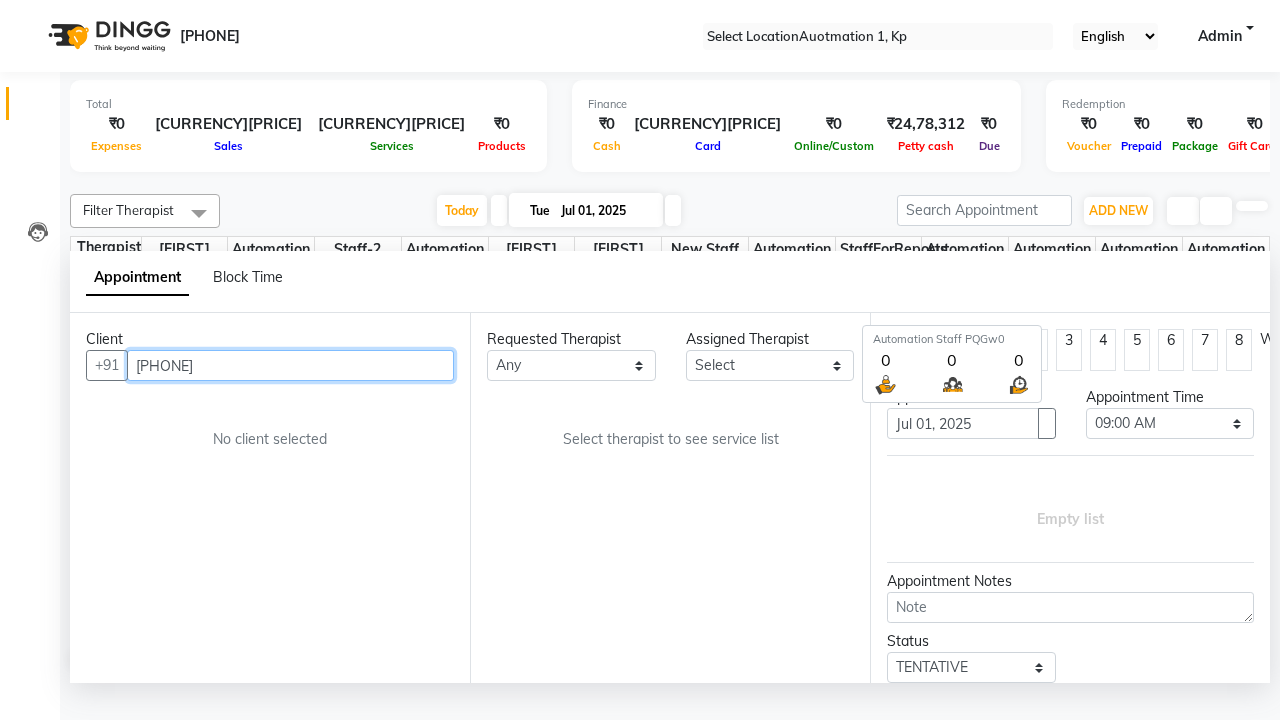 scroll, scrollTop: 1, scrollLeft: 0, axis: vertical 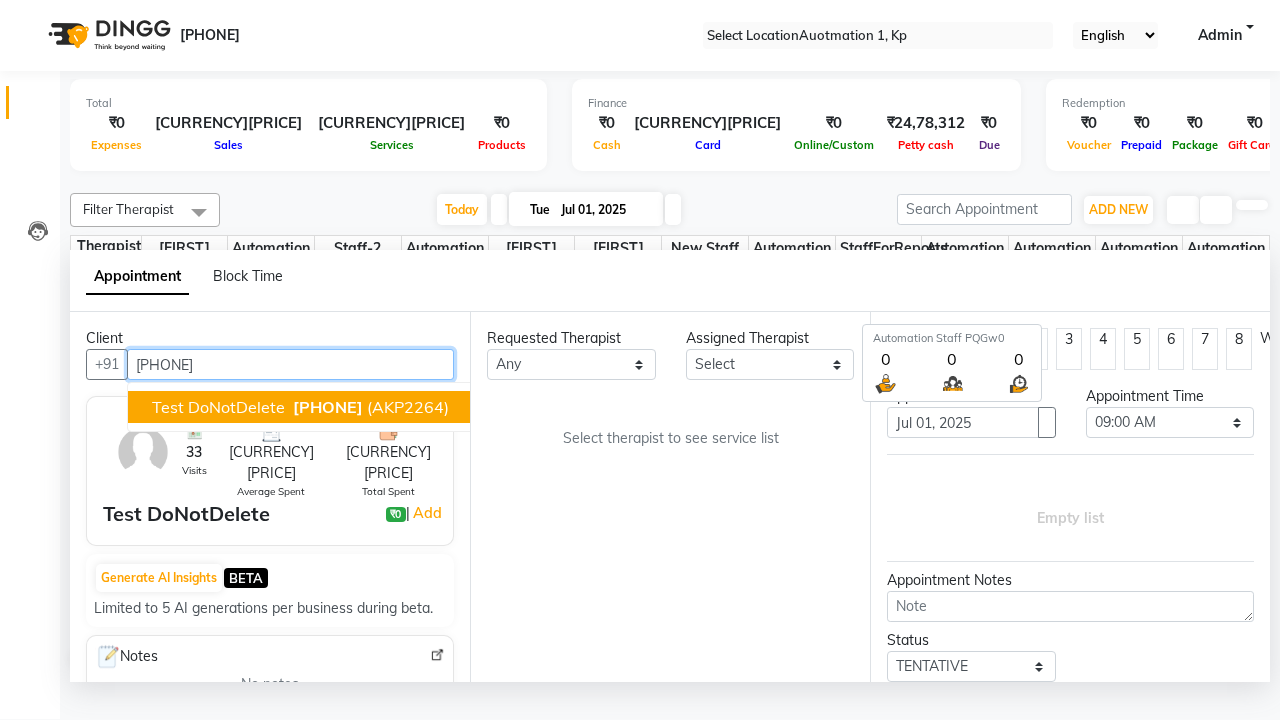 click on "[PHONE]" at bounding box center (328, 407) 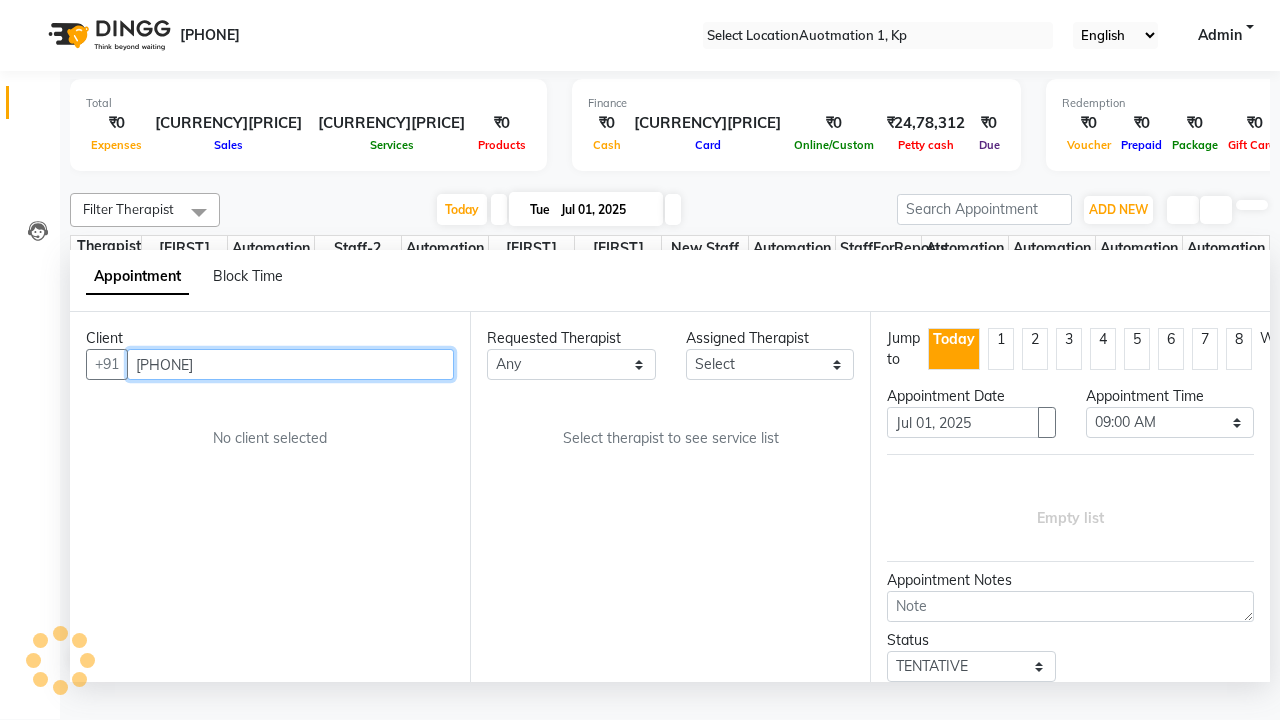 scroll, scrollTop: 0, scrollLeft: 0, axis: both 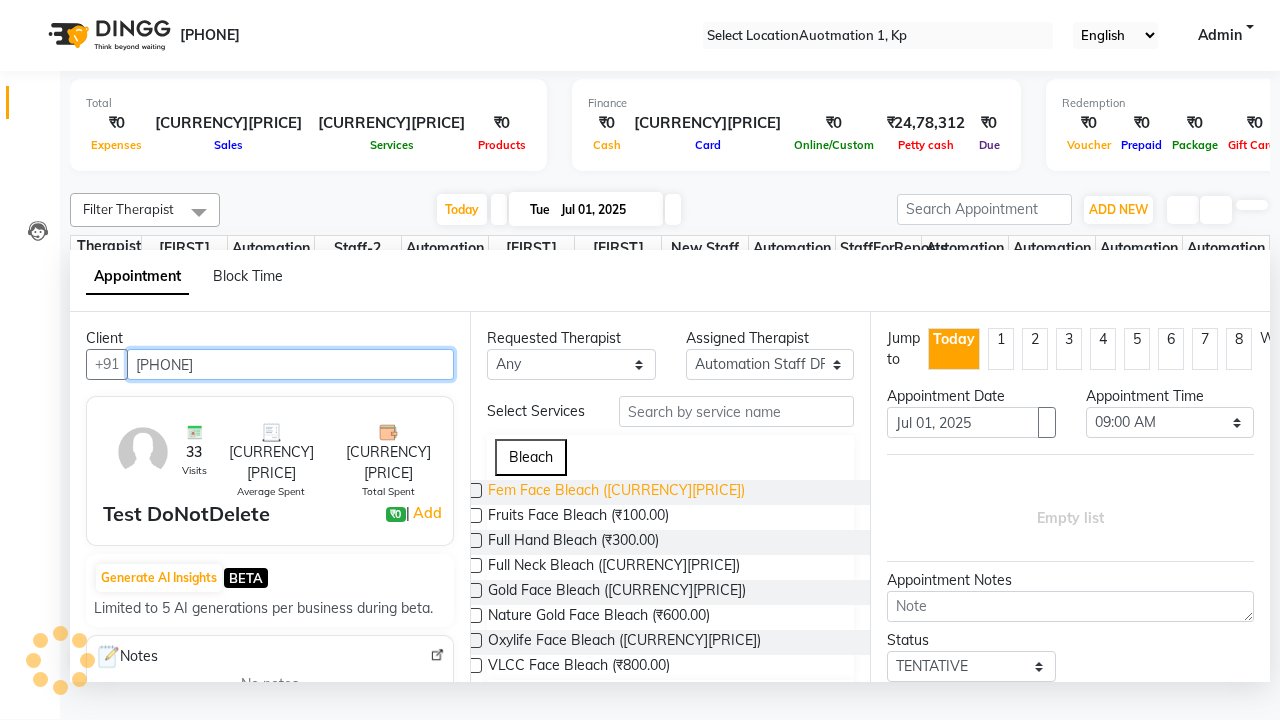 type on "[PHONE]" 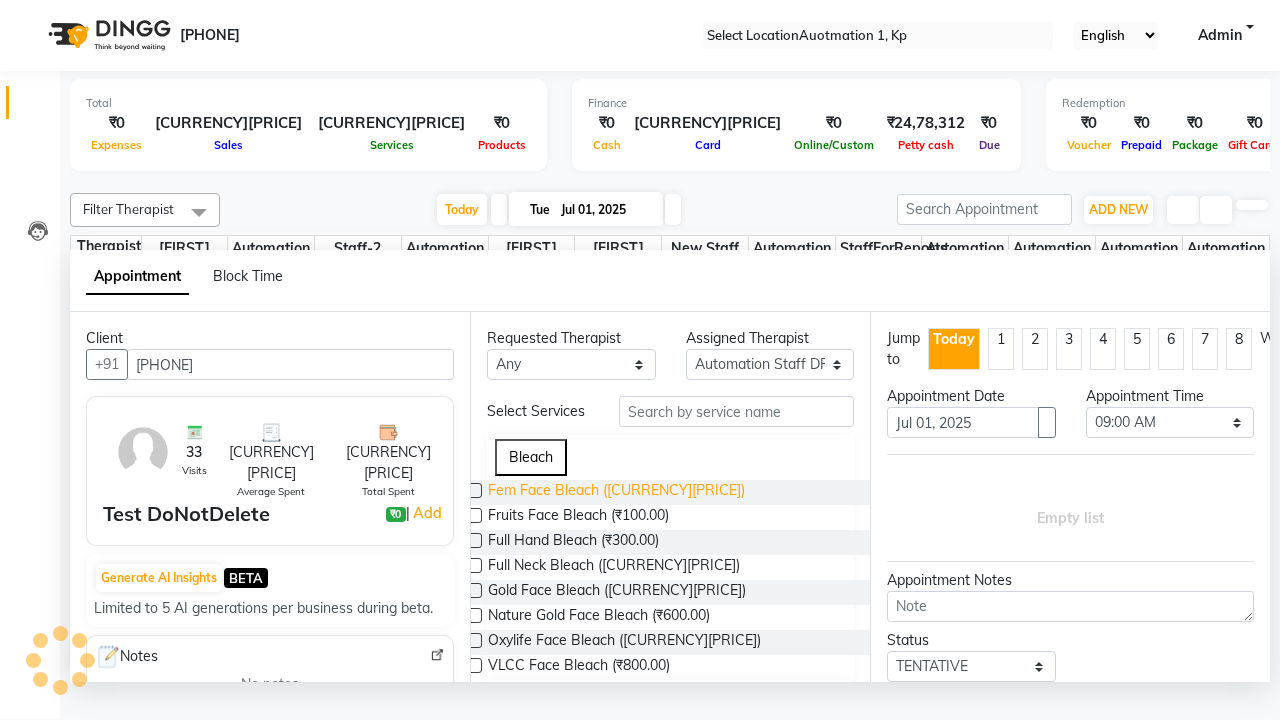 click on "Fem Face Bleach ([CURRENCY][PRICE])" at bounding box center (616, 492) 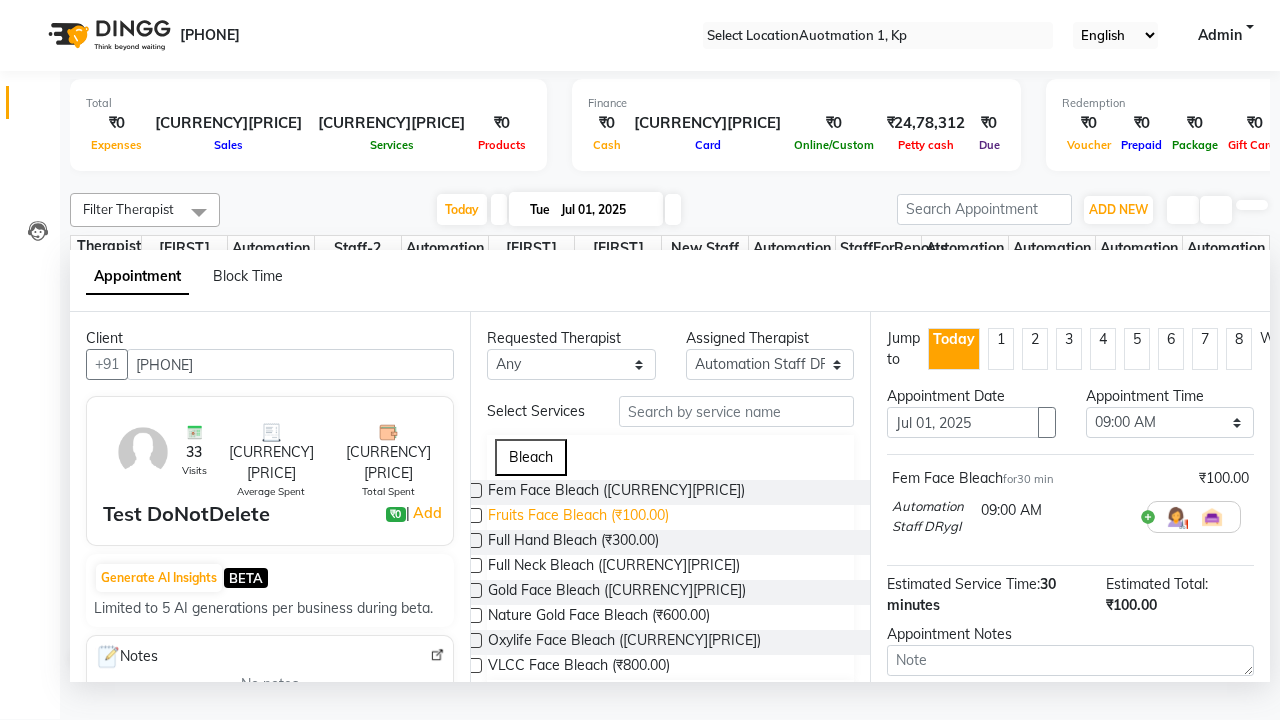 click on "Fruits Face Bleach (₹100.00)" at bounding box center (616, 492) 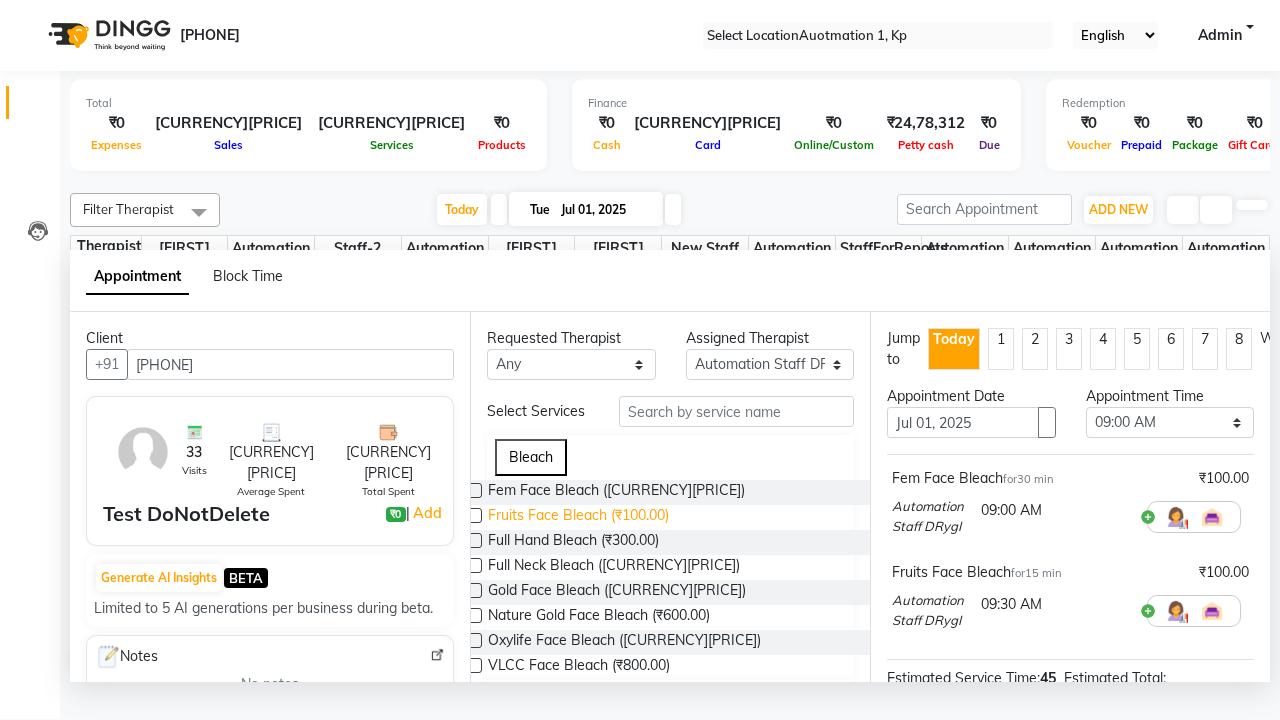 scroll, scrollTop: 258, scrollLeft: 0, axis: vertical 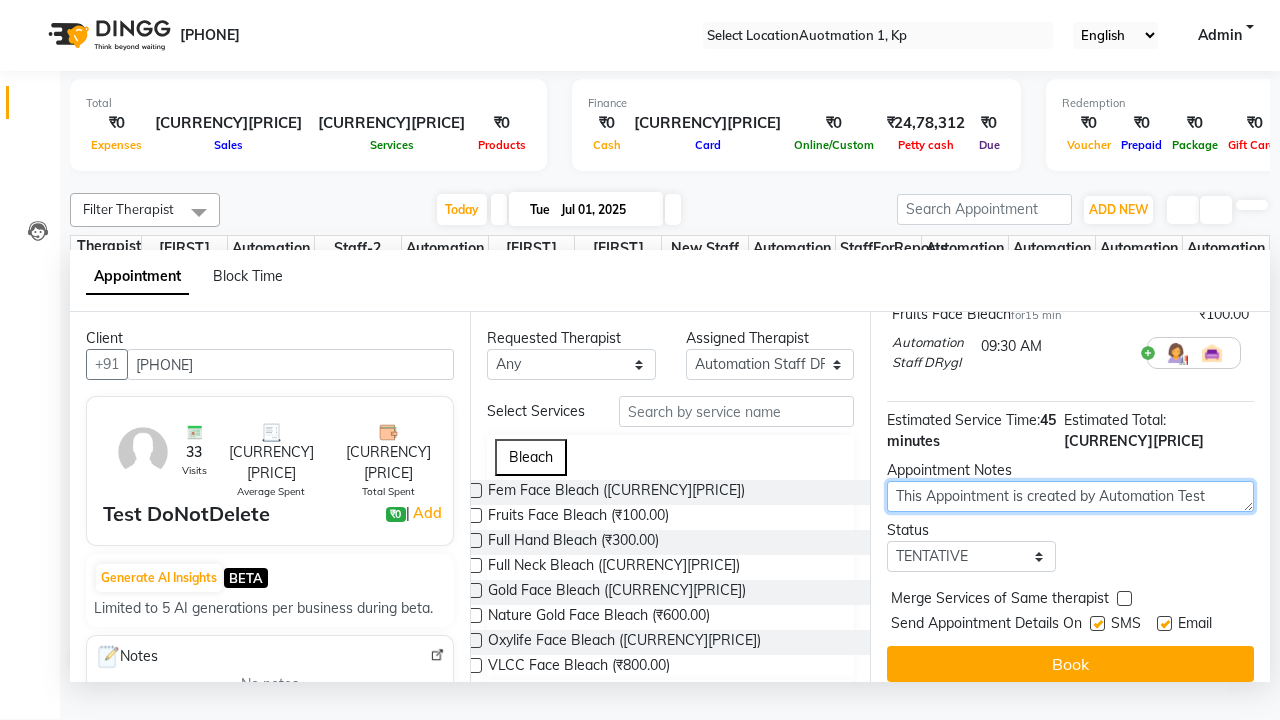 type on "This Appointment is created by Automation Test" 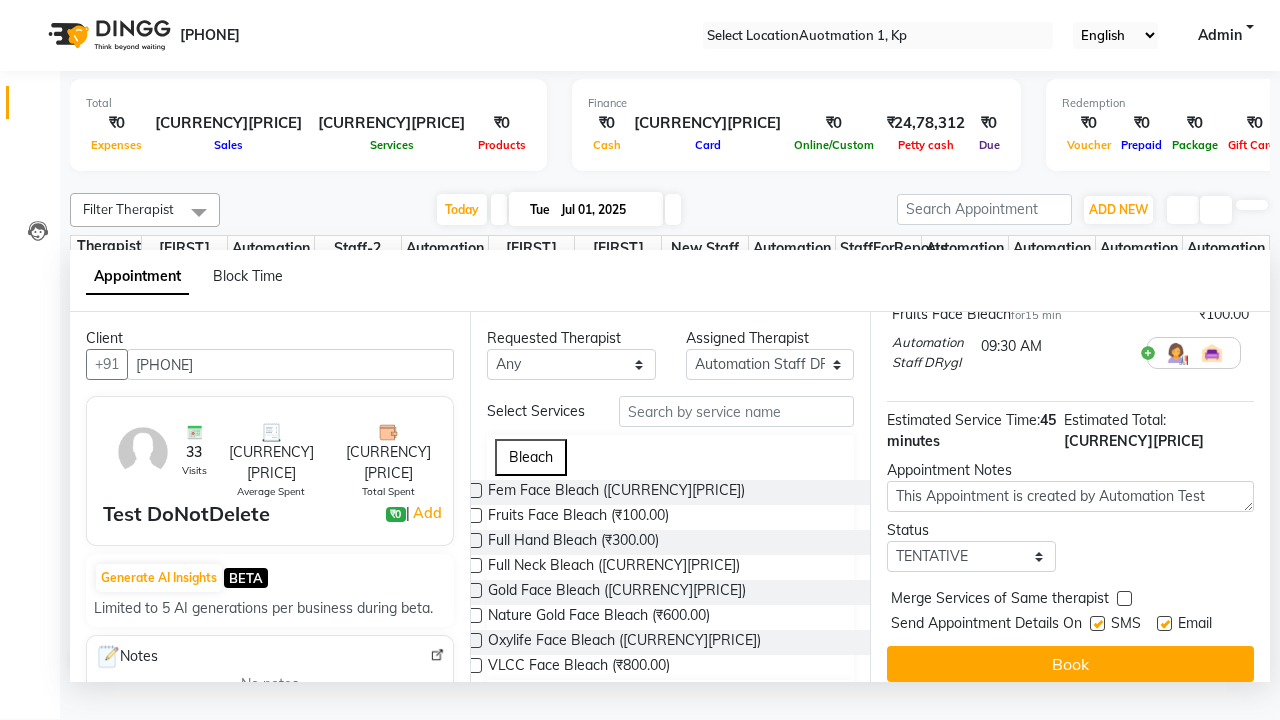 click at bounding box center (1097, 623) 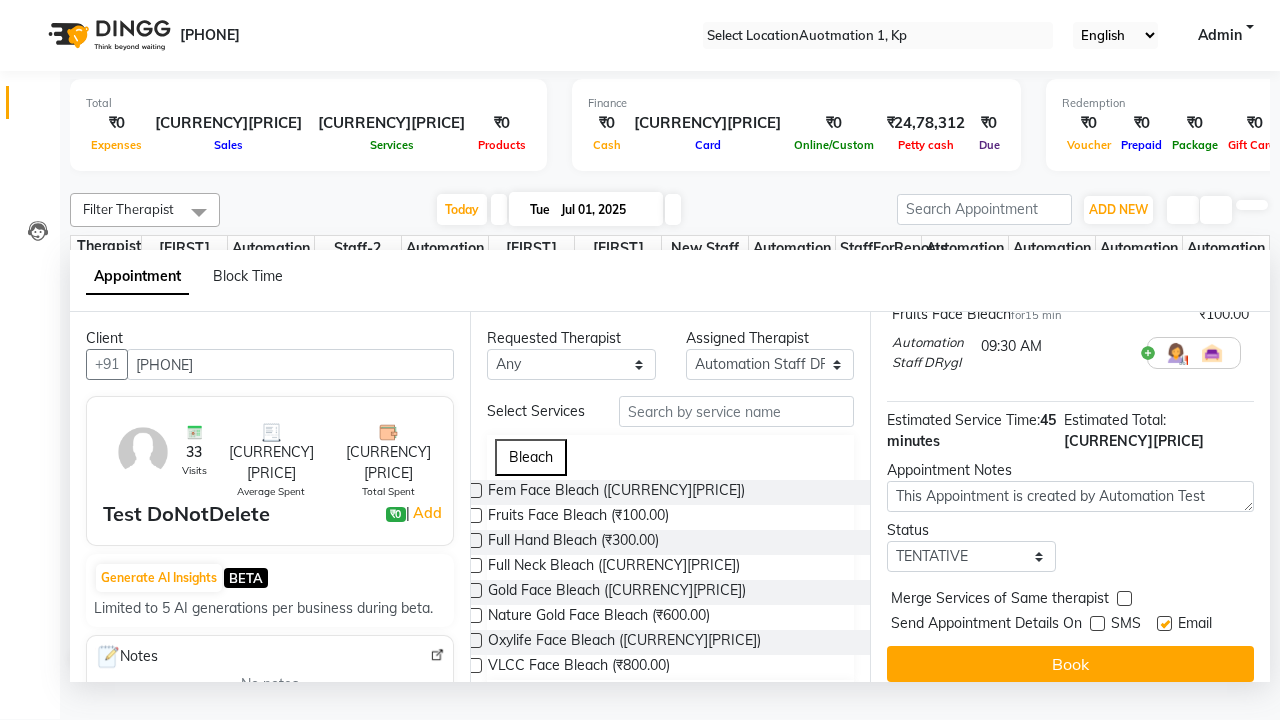 click at bounding box center (1164, 623) 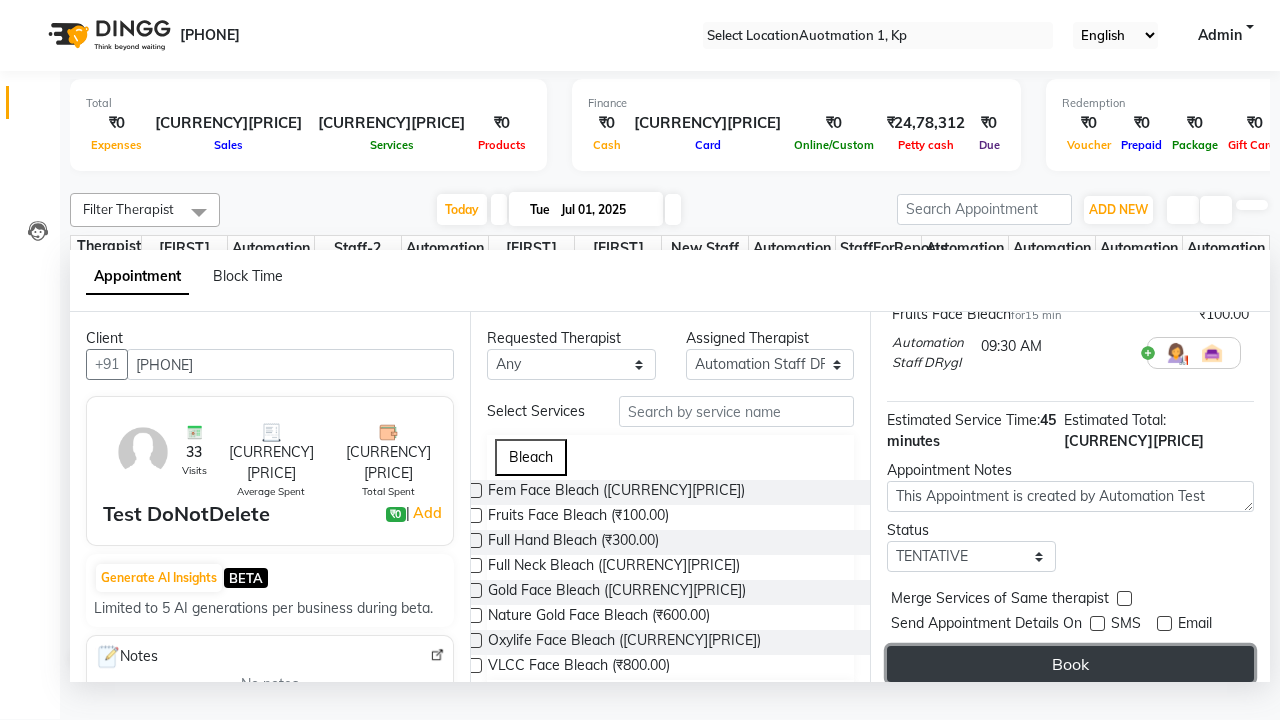 click on "Book" at bounding box center (1070, 664) 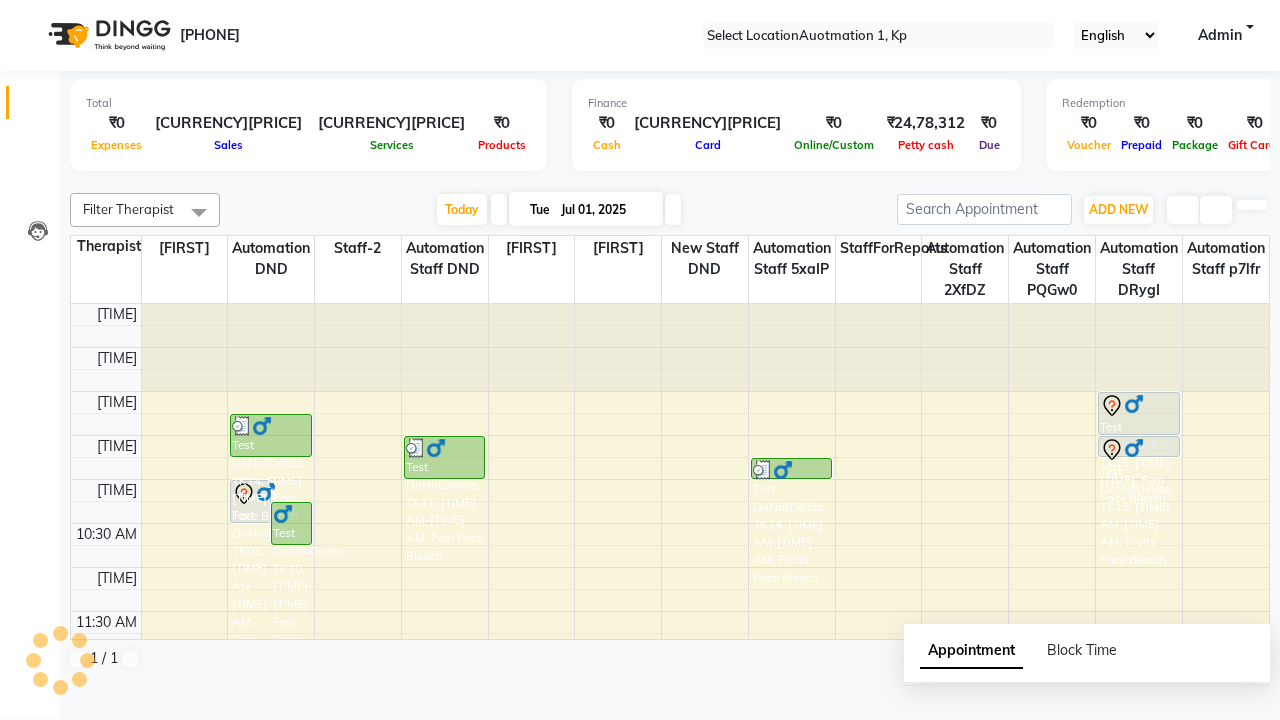 scroll, scrollTop: 0, scrollLeft: 0, axis: both 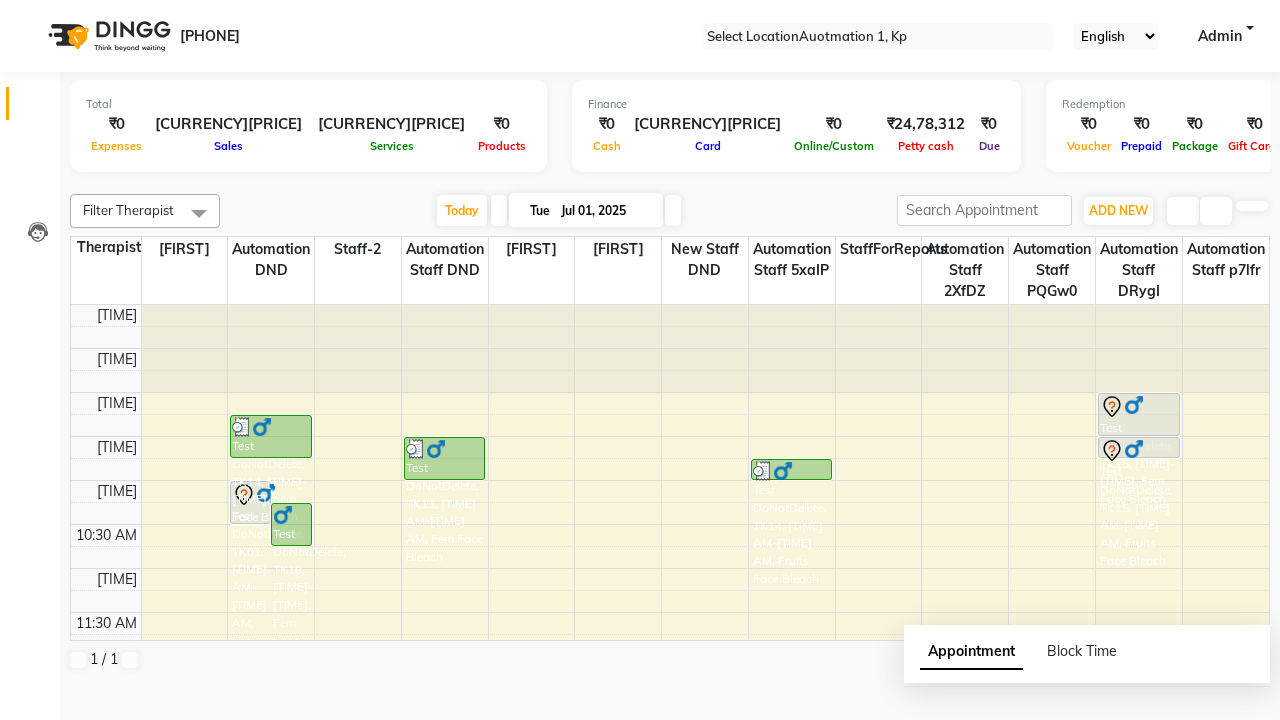 click on "Success" at bounding box center (640, 751) 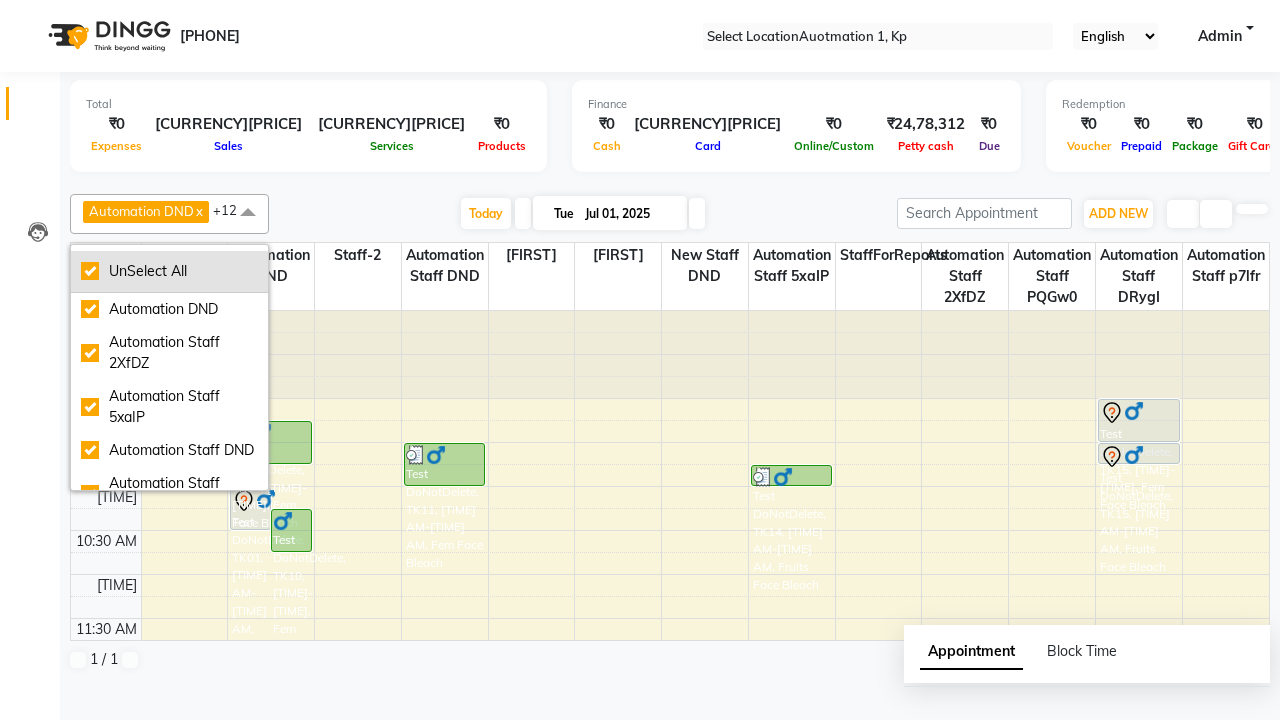 click on "UnSelect All" at bounding box center [169, 271] 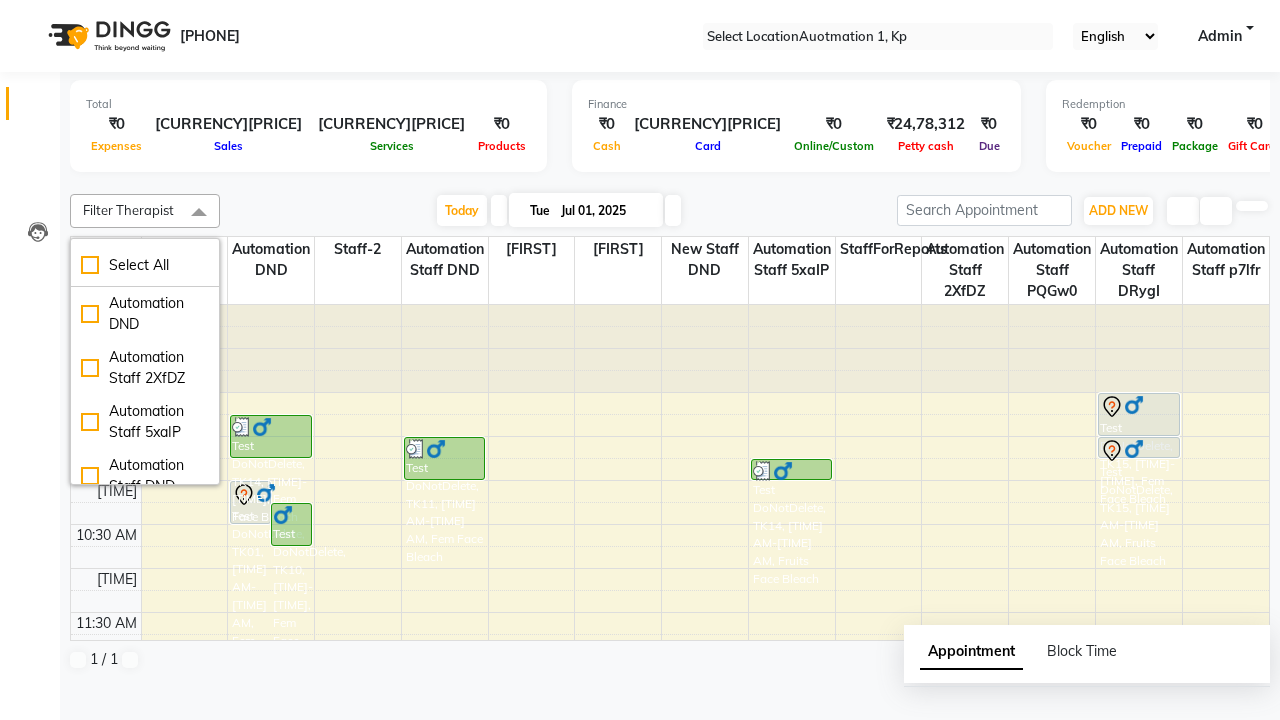 click on "Automation Staff DRygI" at bounding box center (145, 314) 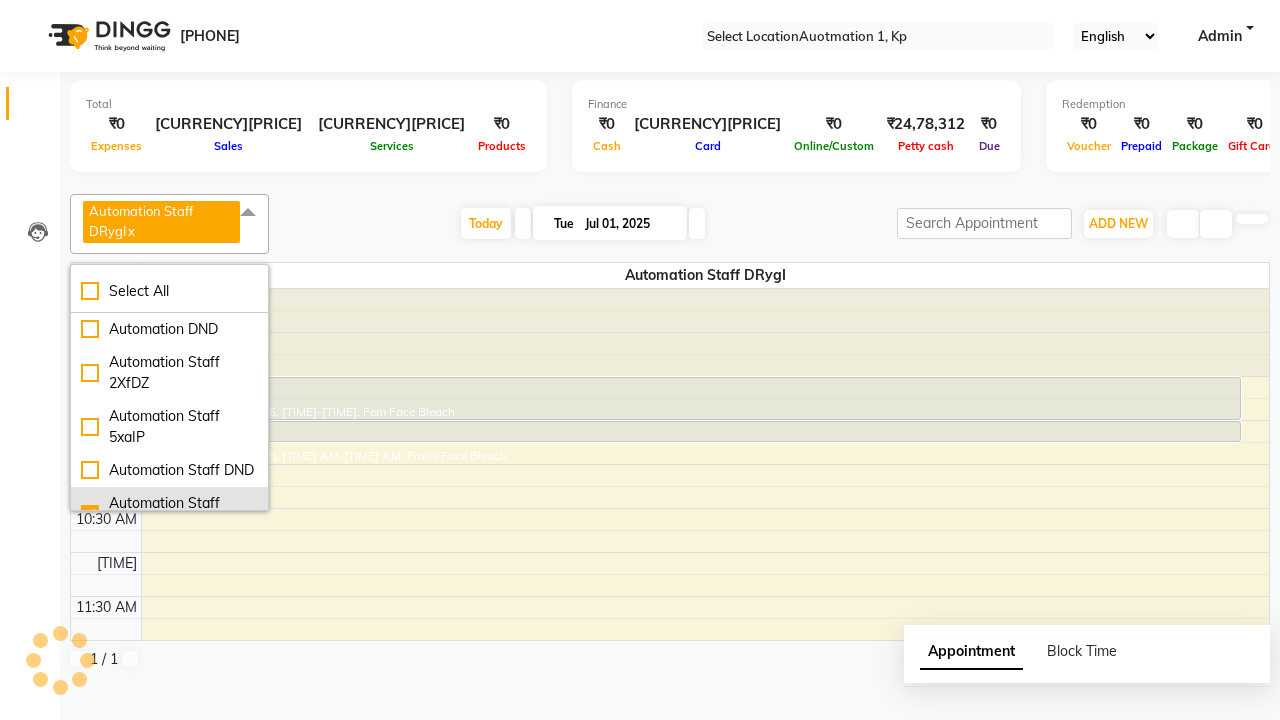 scroll, scrollTop: 124, scrollLeft: 0, axis: vertical 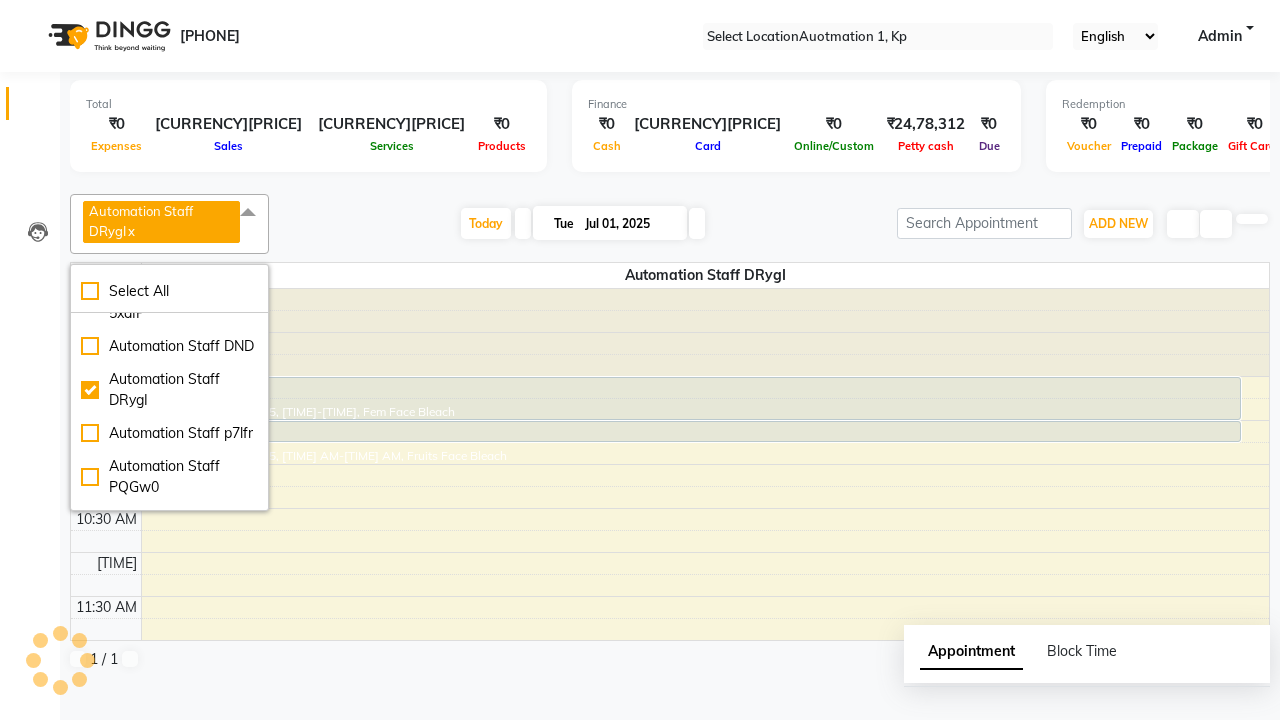 click at bounding box center (248, 213) 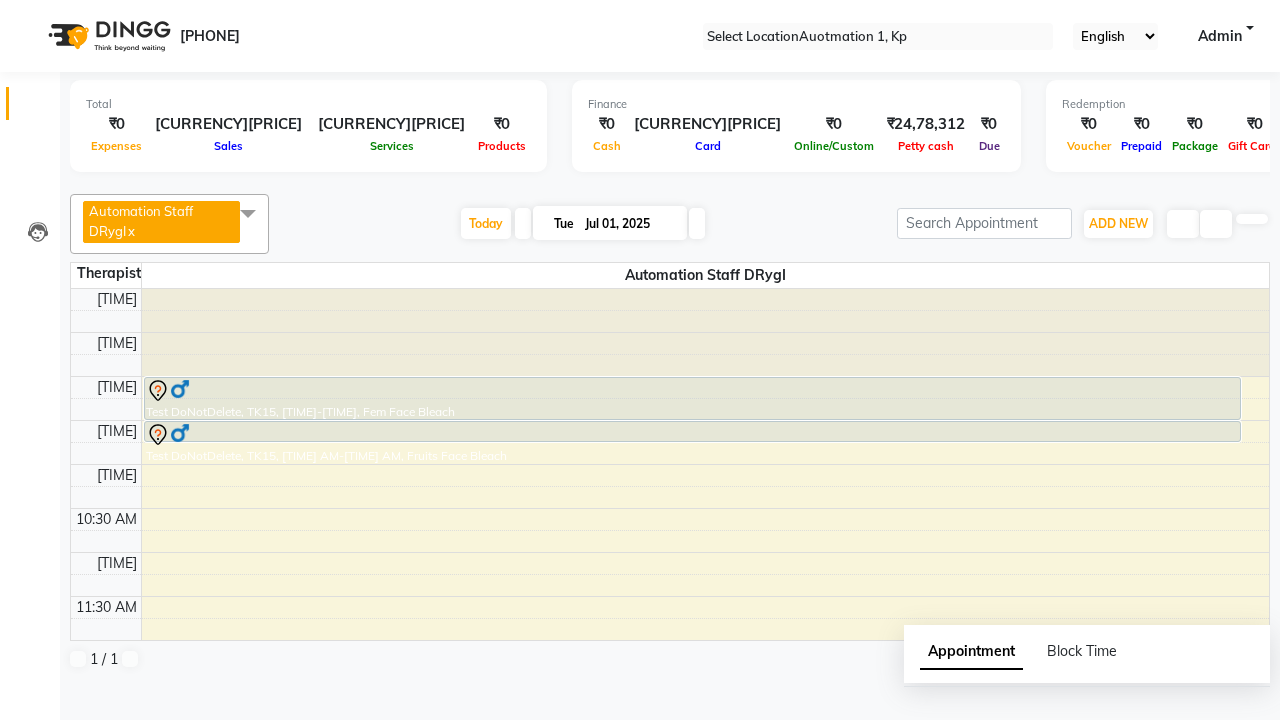 click at bounding box center (692, 391) 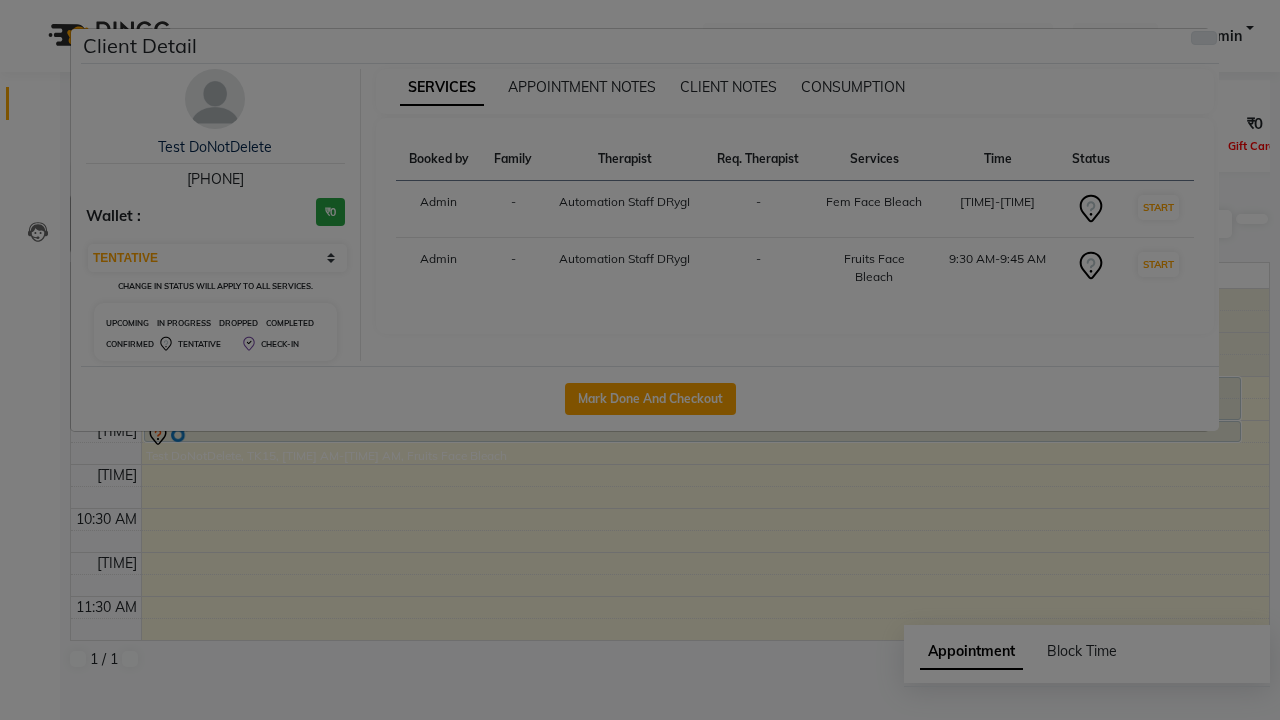 click at bounding box center [1204, 38] 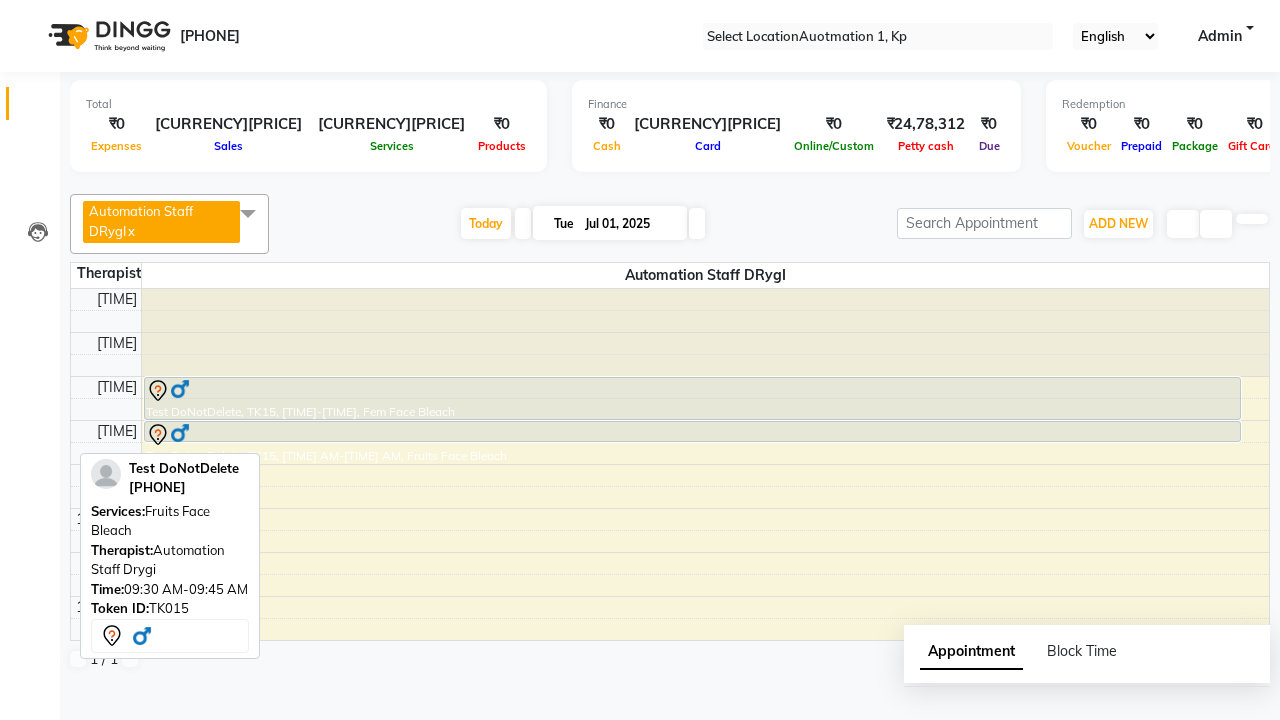 click on "Add Service" at bounding box center (50, 754) 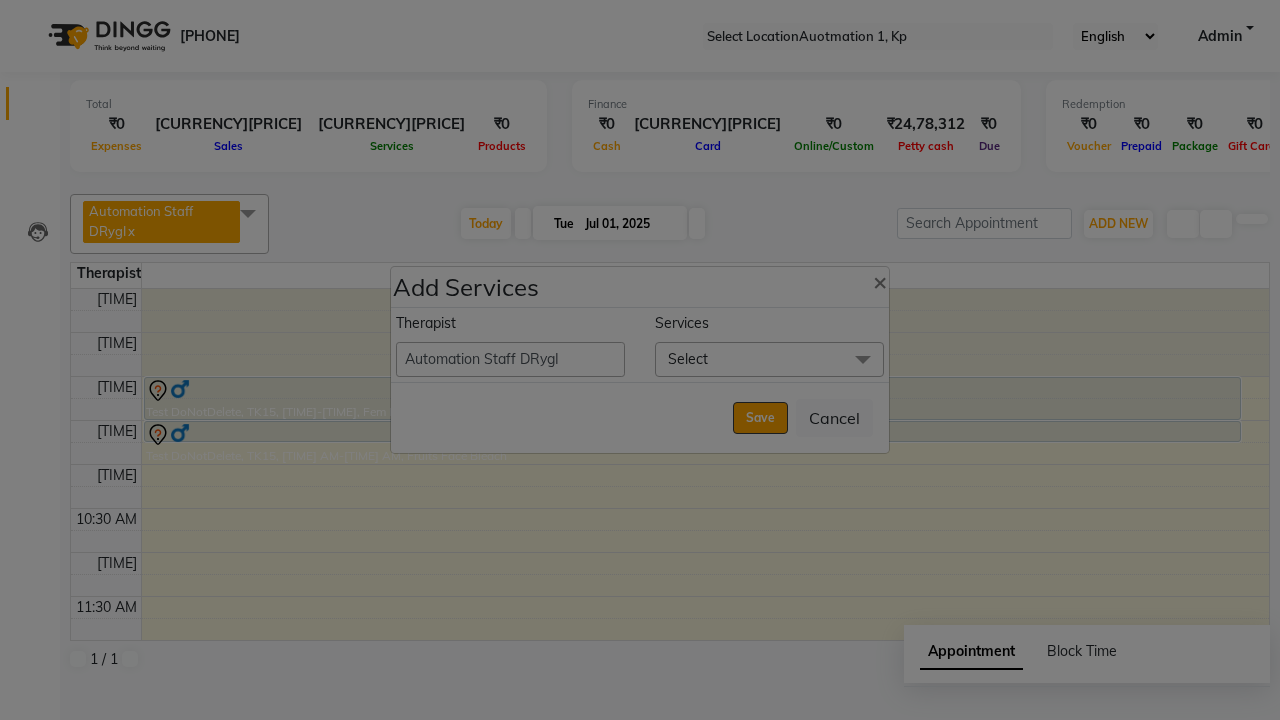 click on "Select" at bounding box center [769, 359] 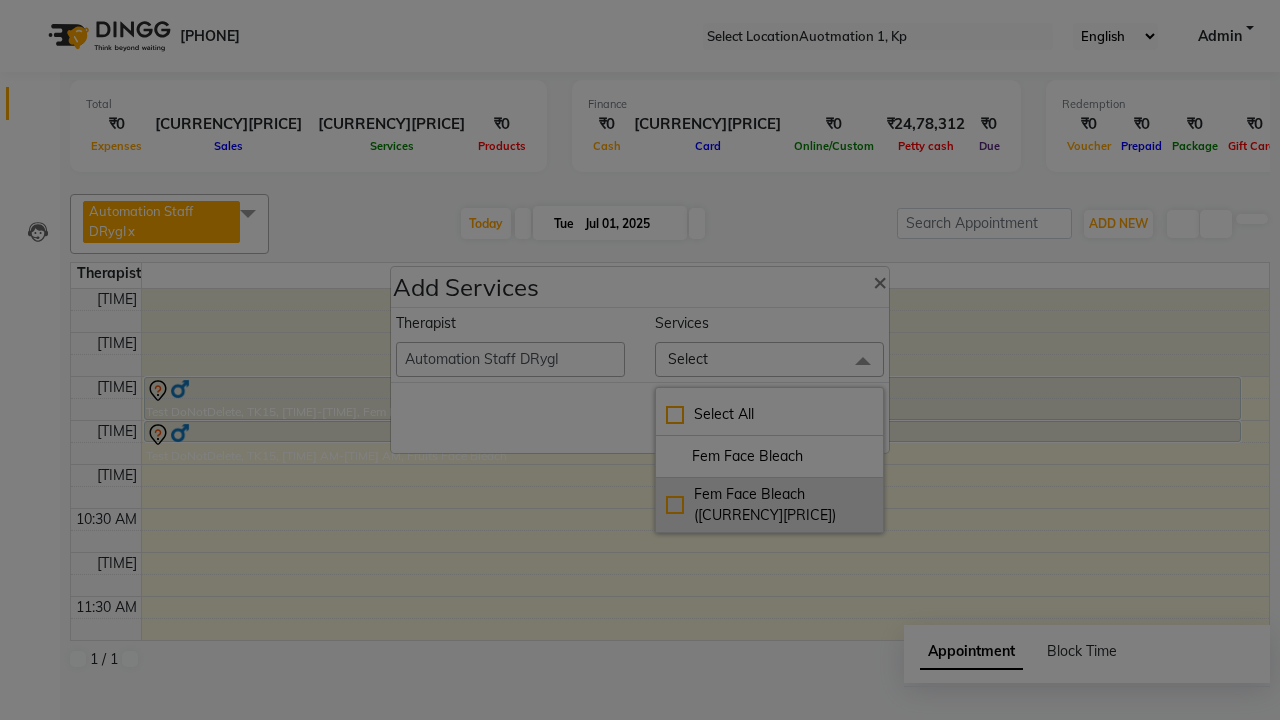 type on "Fem Face Bleach" 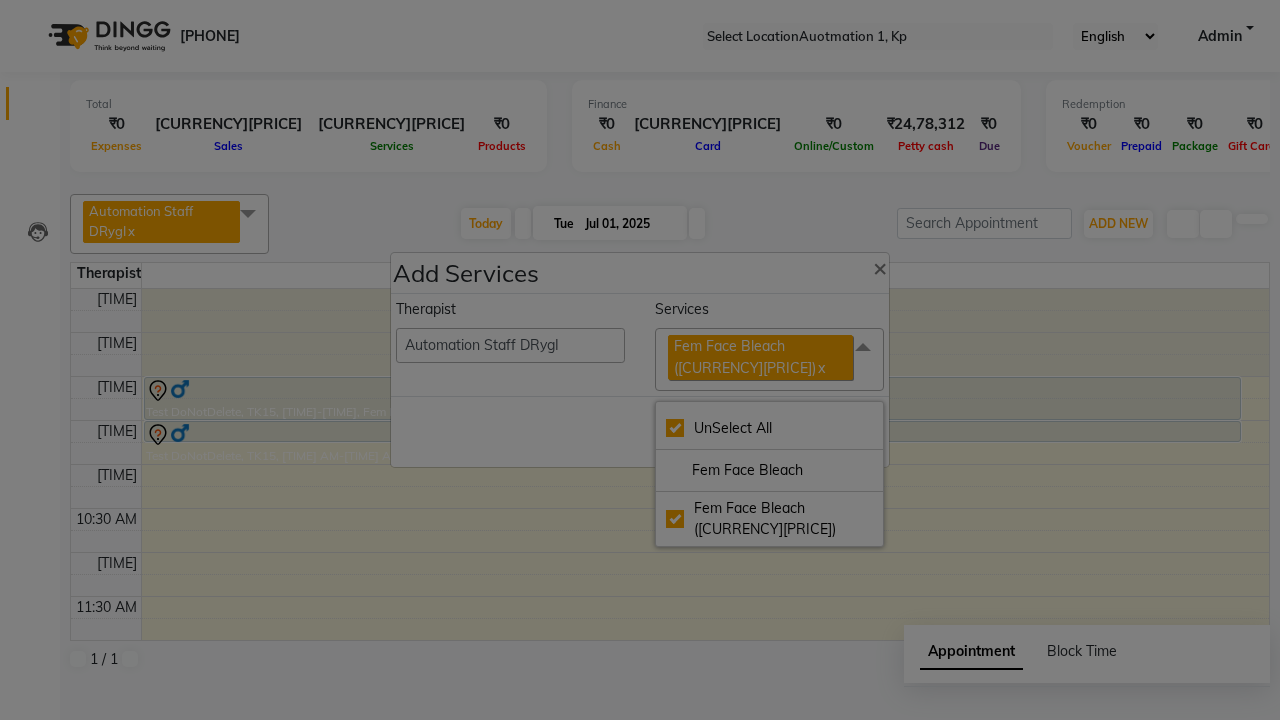 click on "Fem Face Bleach ([CURRENCY][PRICE])" at bounding box center (745, 356) 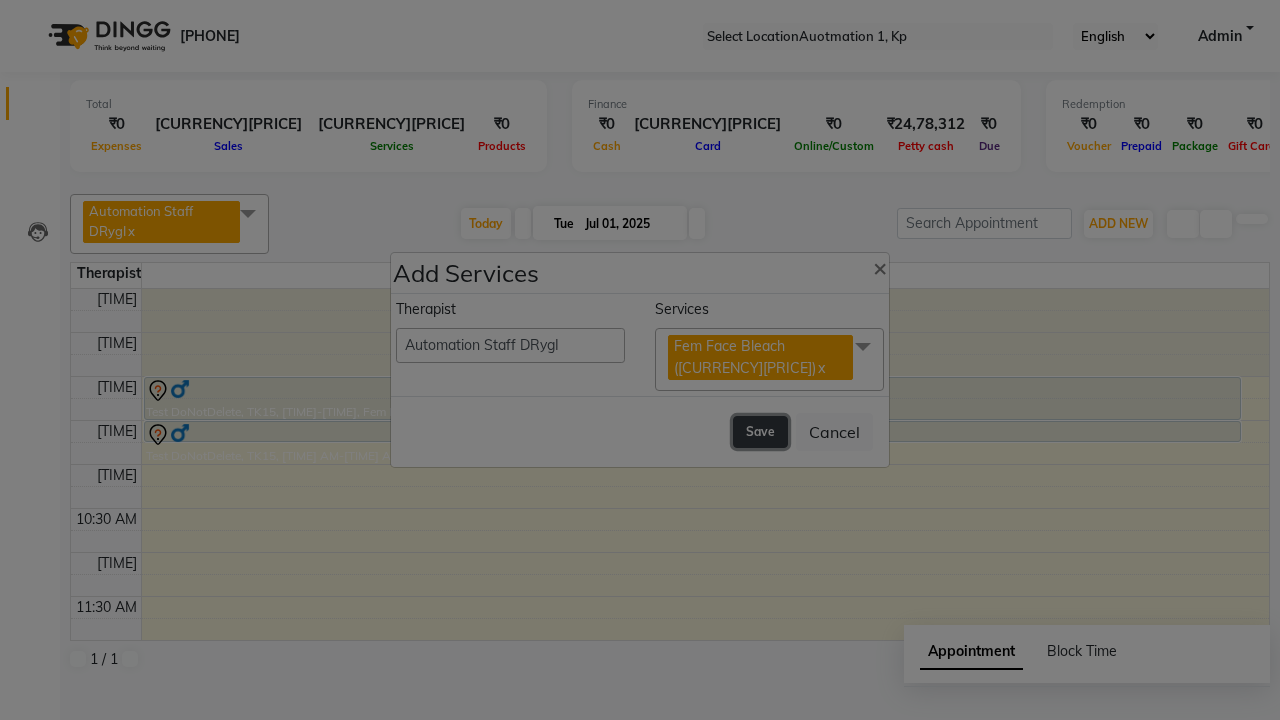 click on "Save" at bounding box center [760, 432] 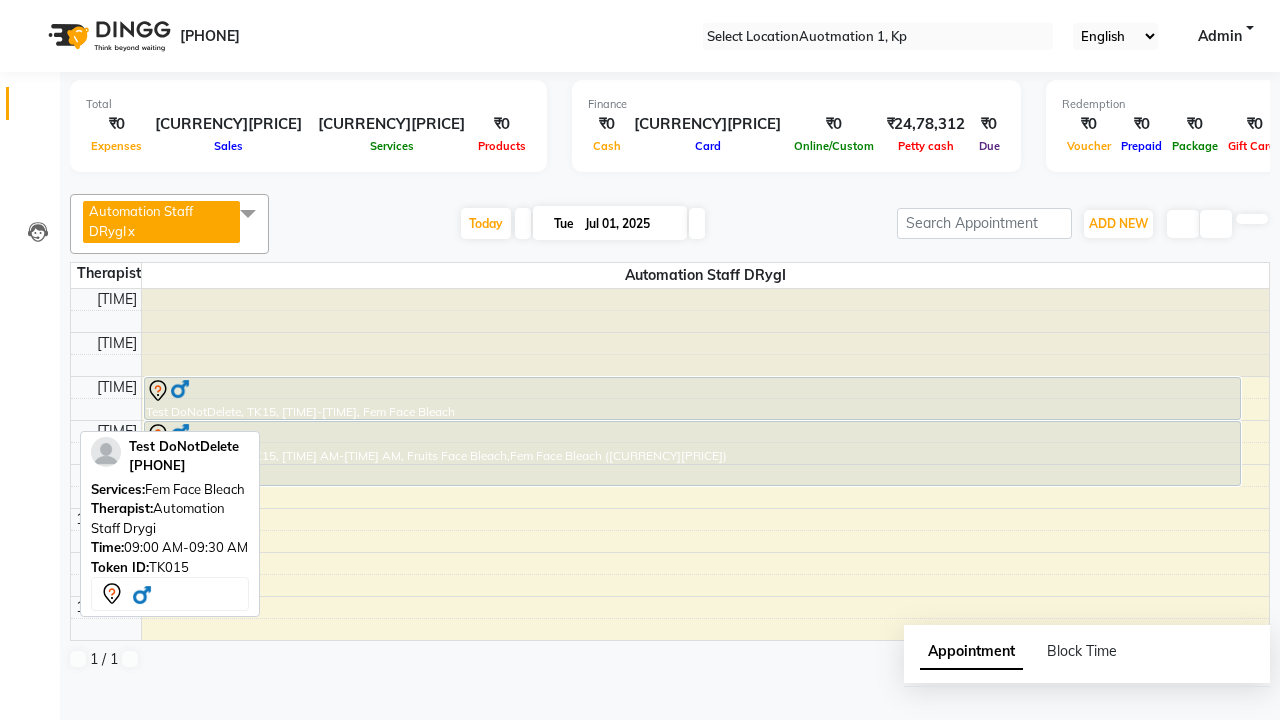 click on "Service added." at bounding box center (640, 751) 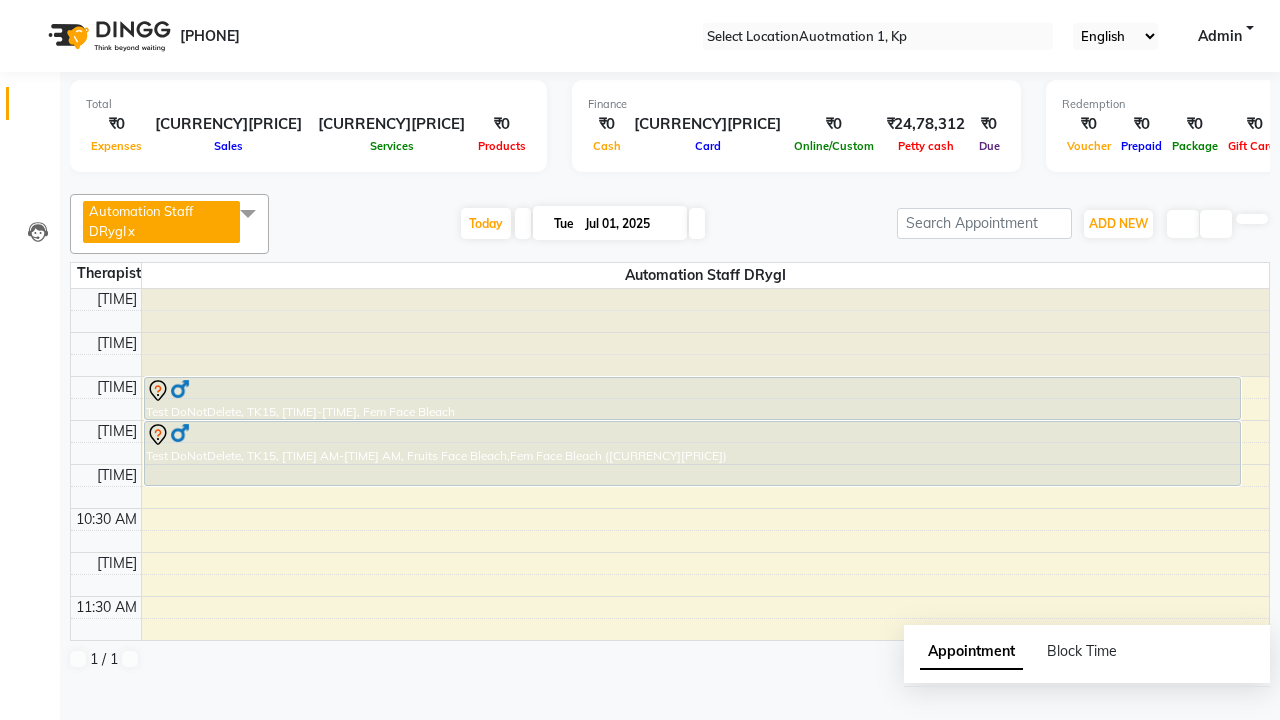 click on "Test DoNotDelete, TK15, [TIME] AM-[TIME] AM, Fruits Face Bleach,Fem Face Bleach ([CURRENCY][PRICE])" at bounding box center [692, 398] 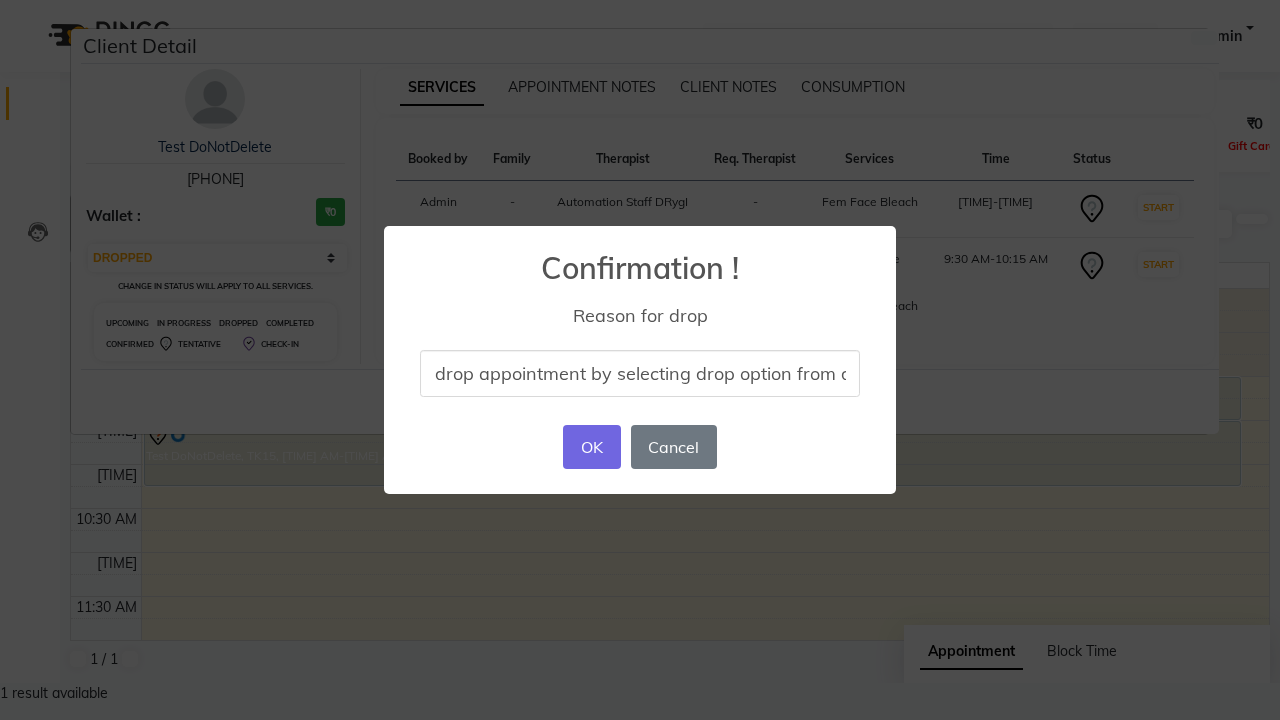 scroll, scrollTop: 0, scrollLeft: 82, axis: horizontal 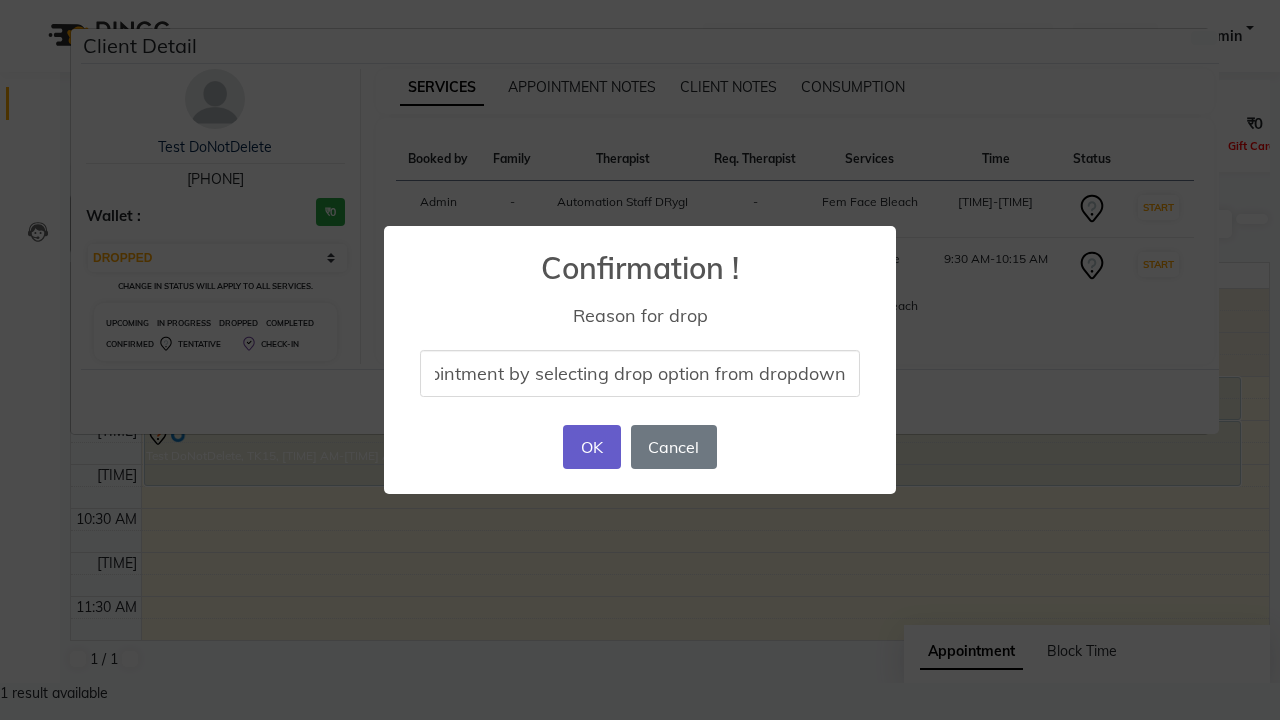 type on "drop appointment by selecting drop option from dropdown" 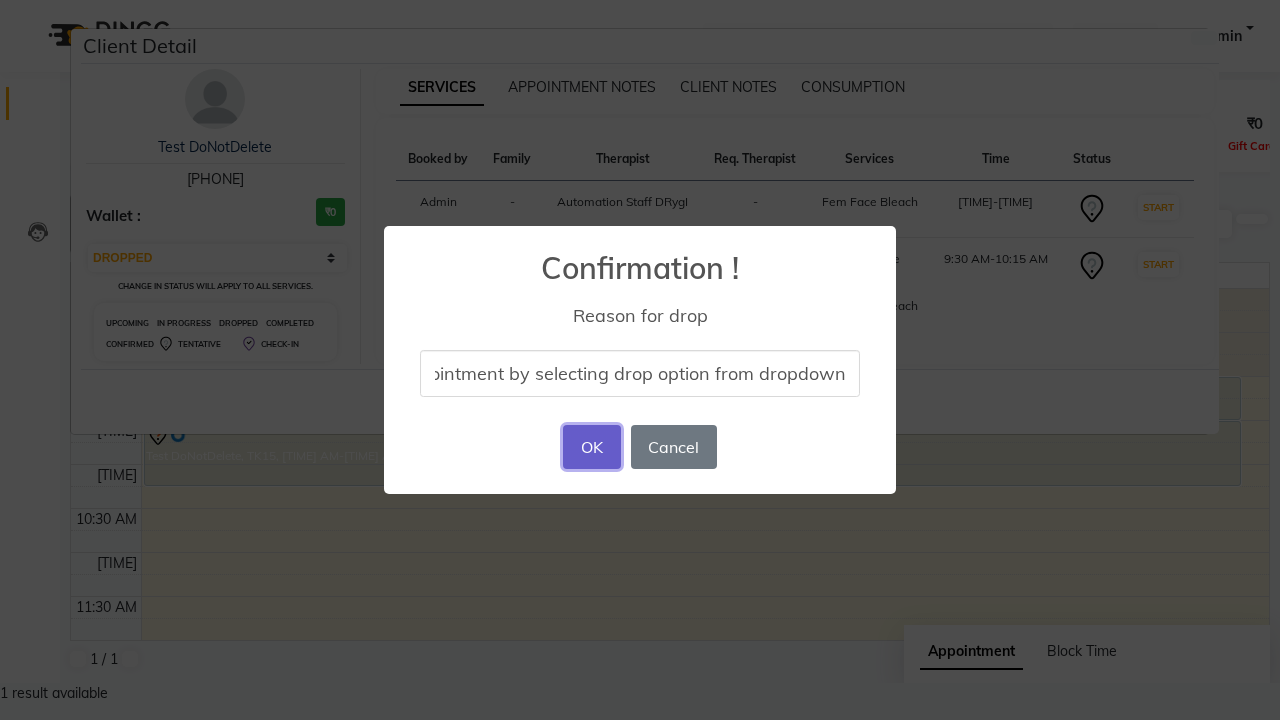 click on "OK" at bounding box center [591, 447] 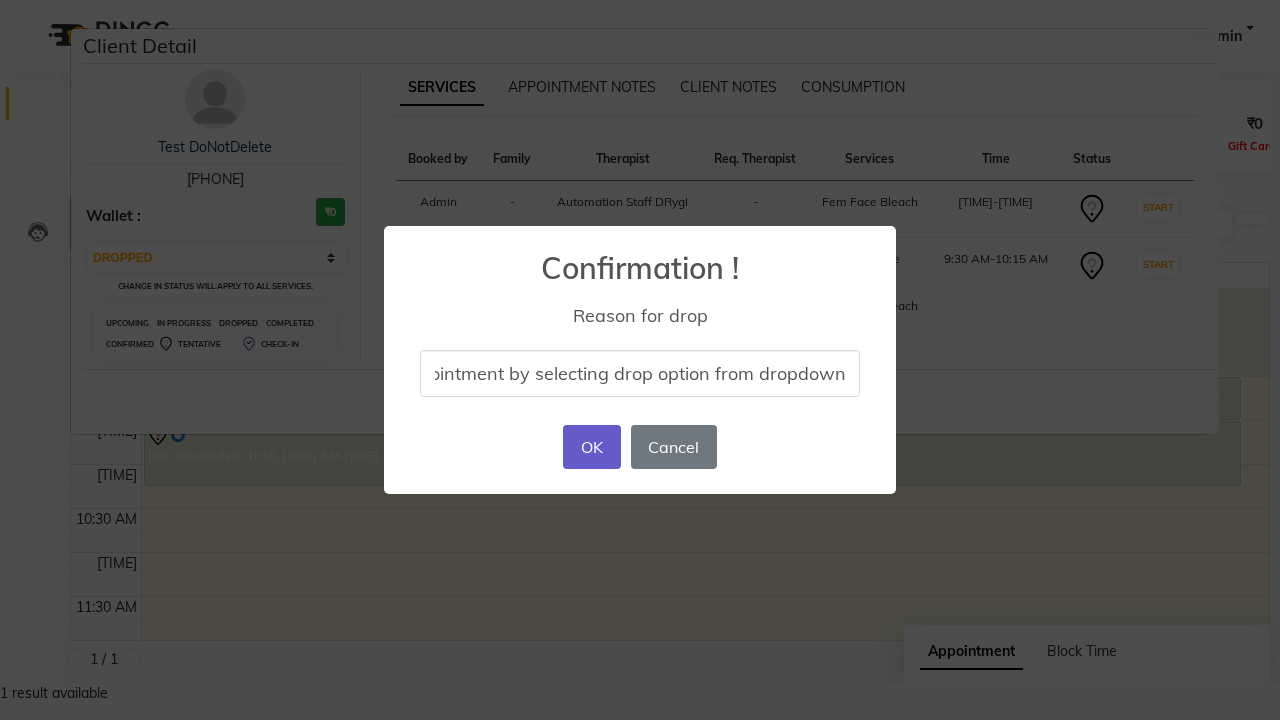 scroll, scrollTop: 0, scrollLeft: 0, axis: both 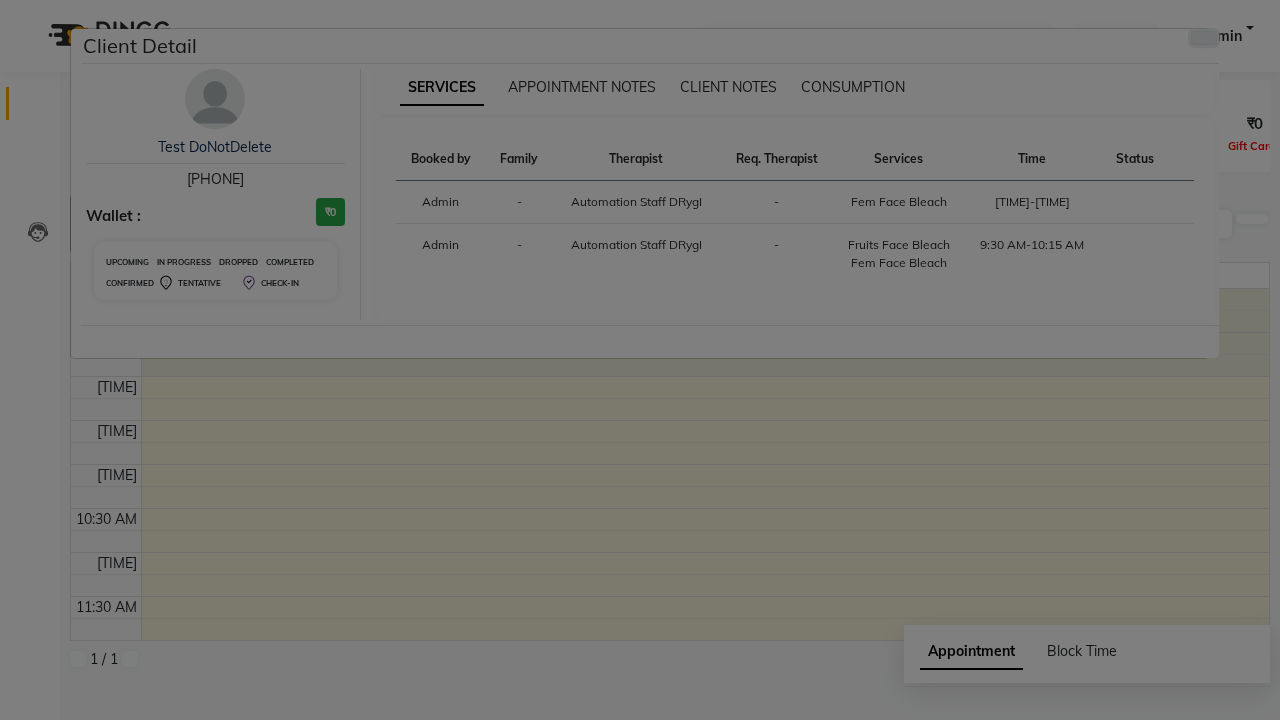click at bounding box center [1204, 38] 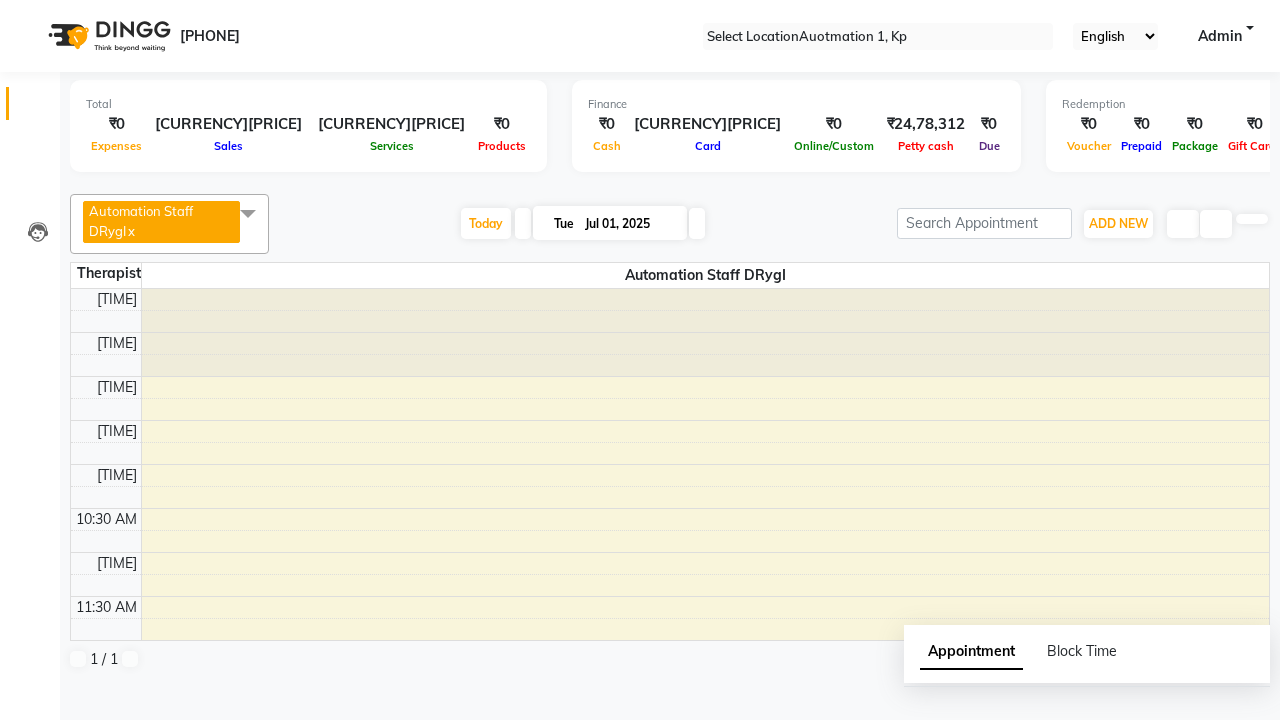 click at bounding box center (248, 213) 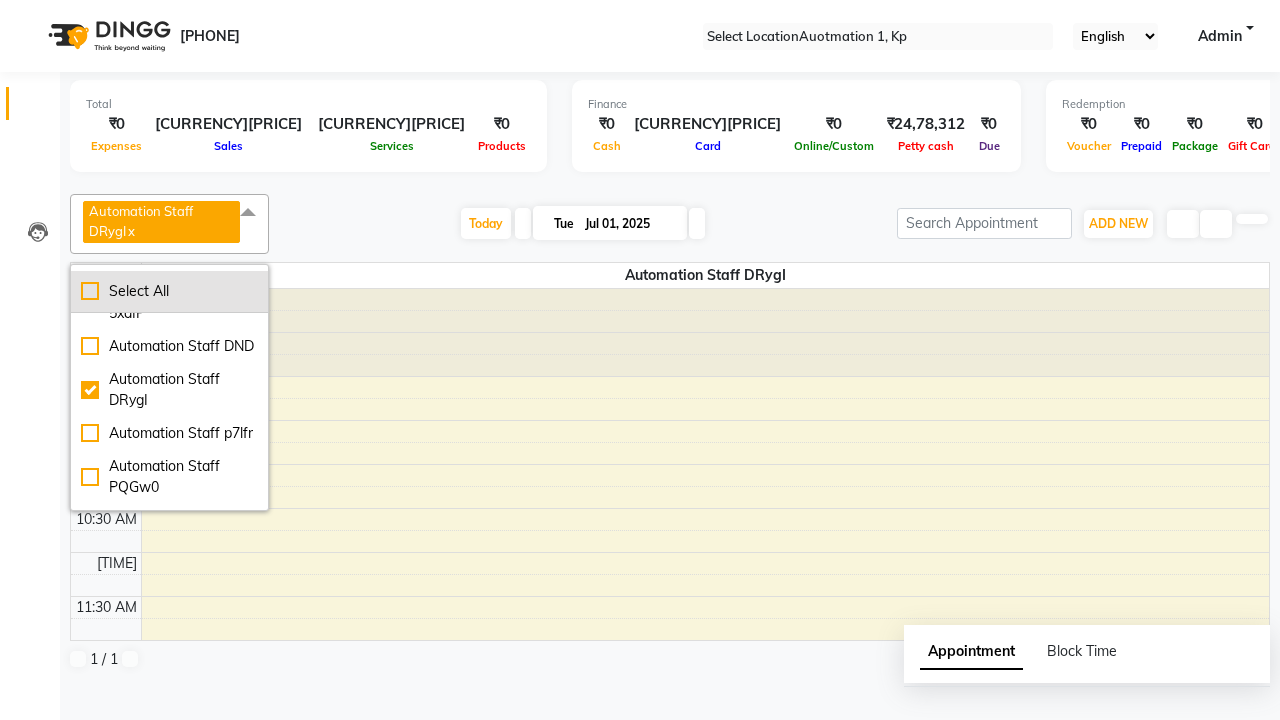 click on "Select All" at bounding box center [169, 291] 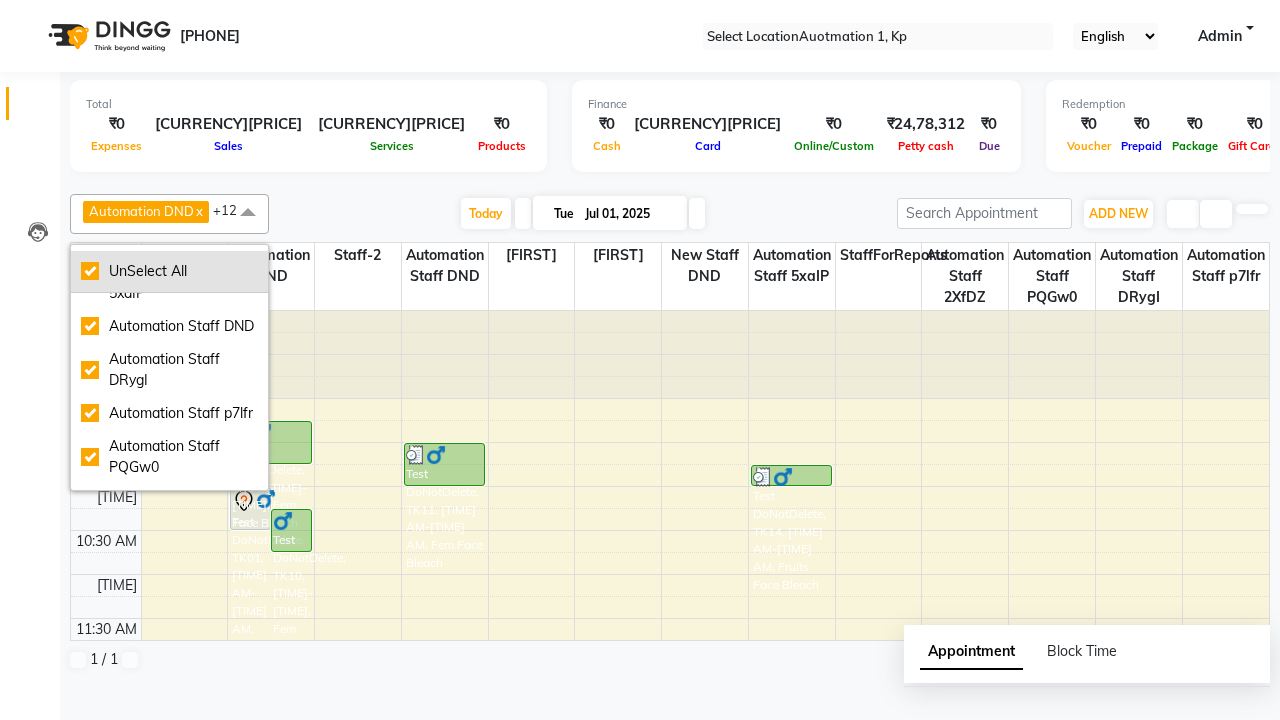 click on "UnSelect All" at bounding box center [169, 271] 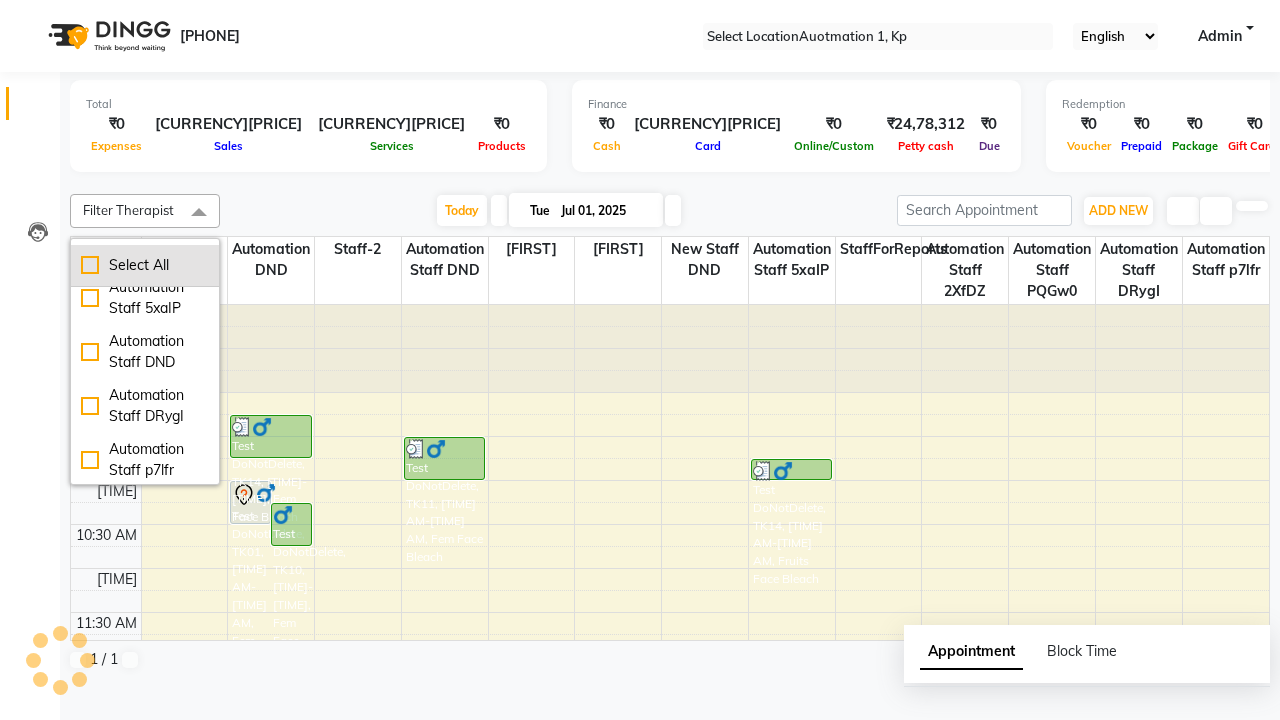 scroll, scrollTop: 166, scrollLeft: 0, axis: vertical 